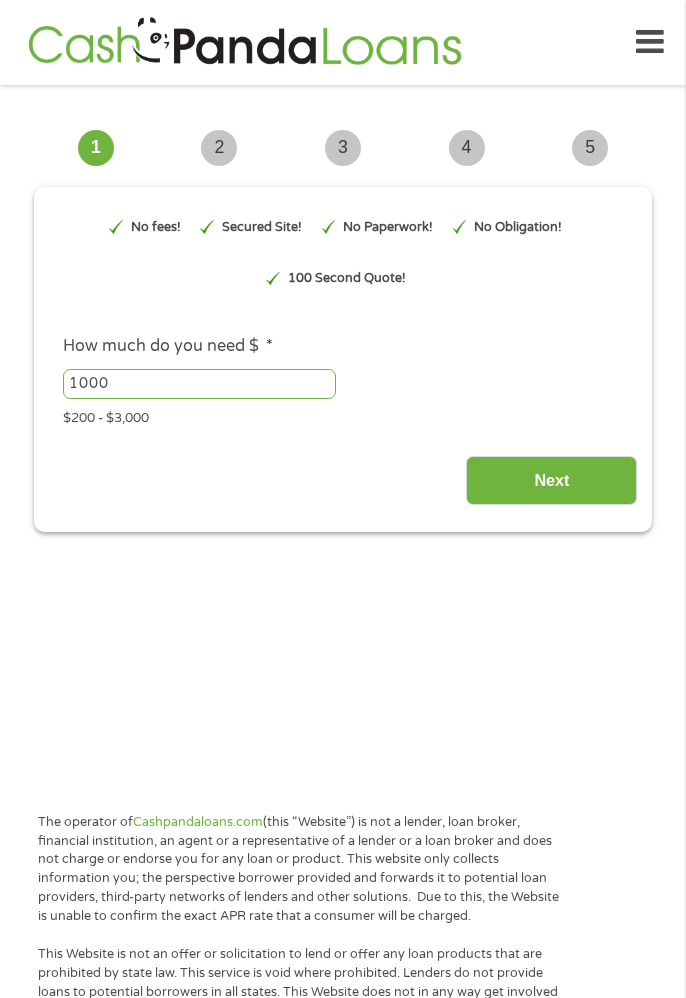 scroll, scrollTop: 0, scrollLeft: 0, axis: both 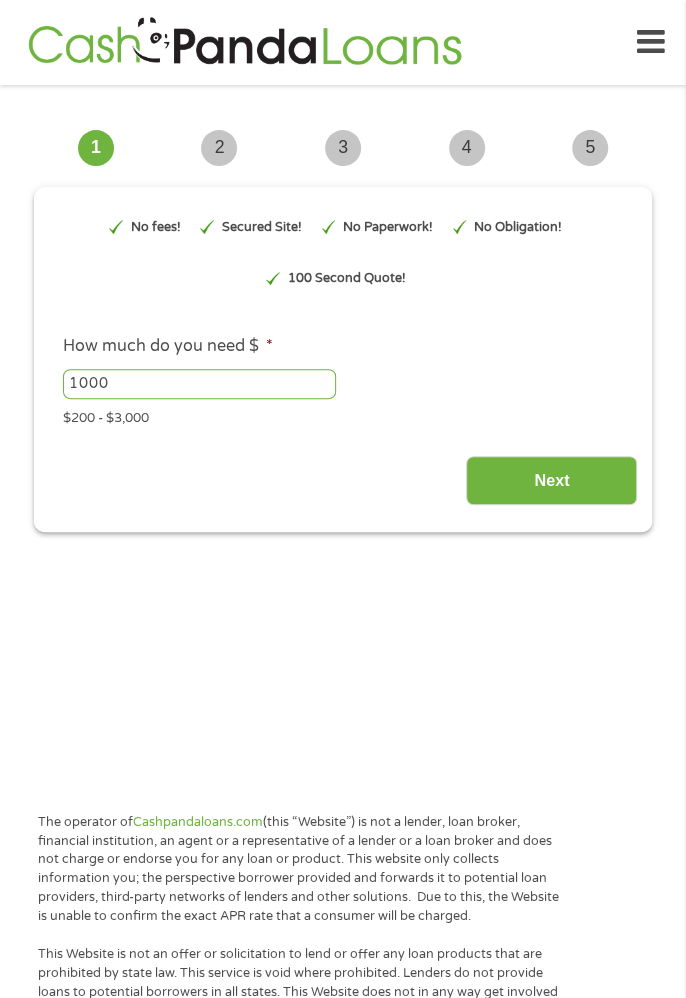 click on "1000" at bounding box center (199, 384) 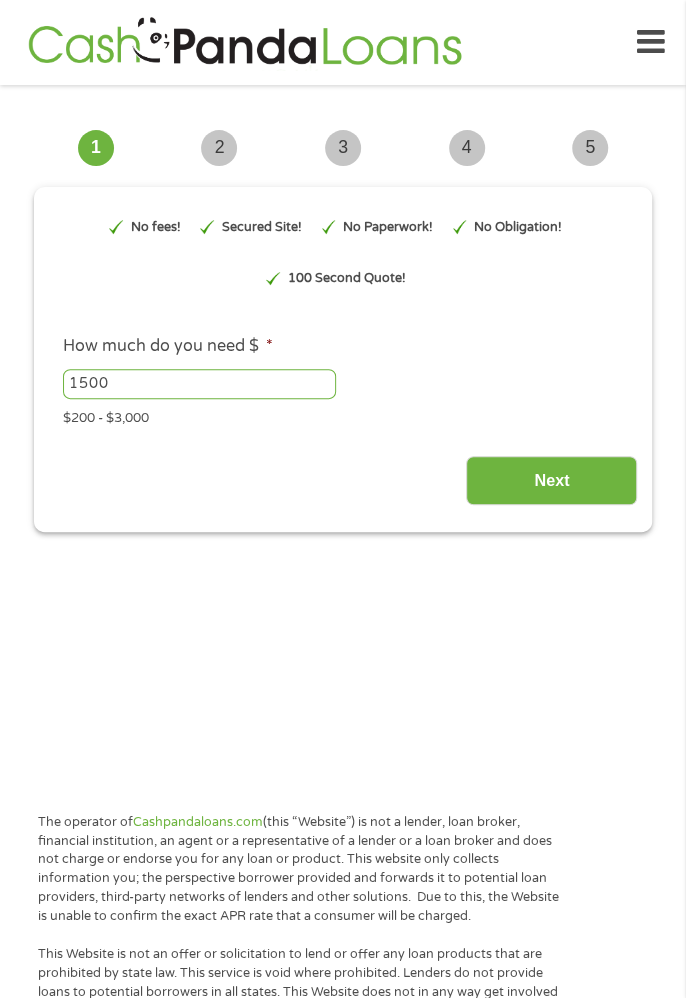 type on "1500" 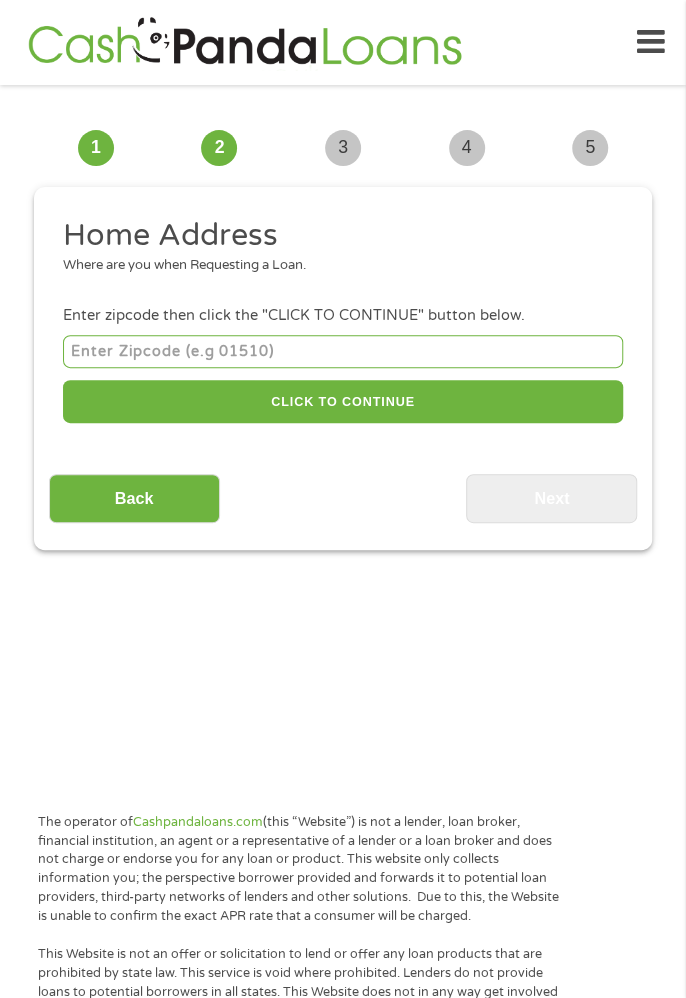 scroll, scrollTop: 15, scrollLeft: 0, axis: vertical 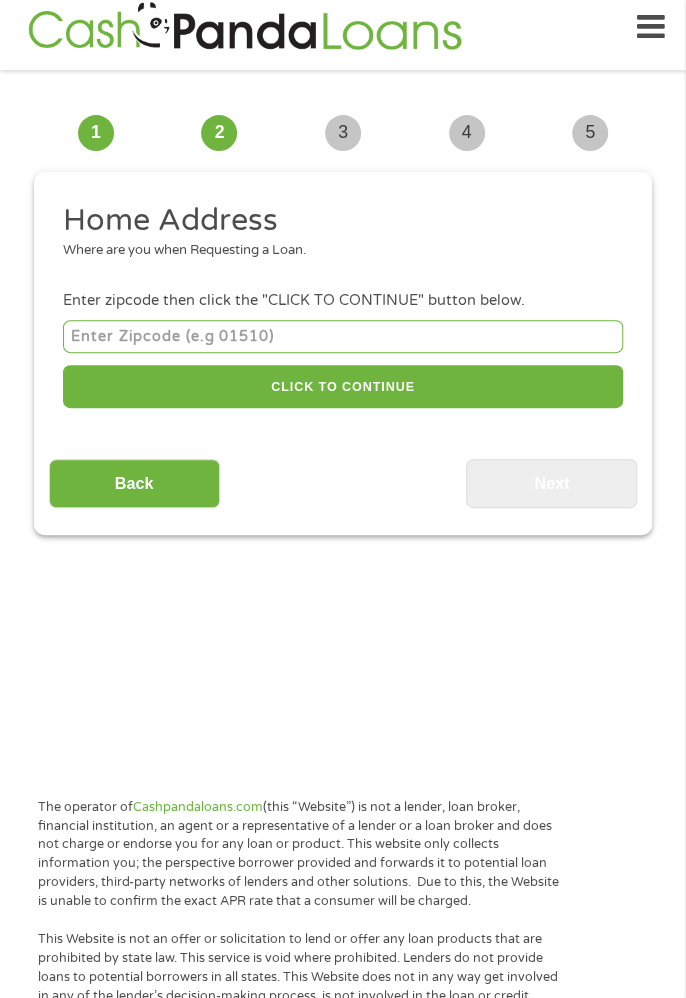 click at bounding box center [343, 336] 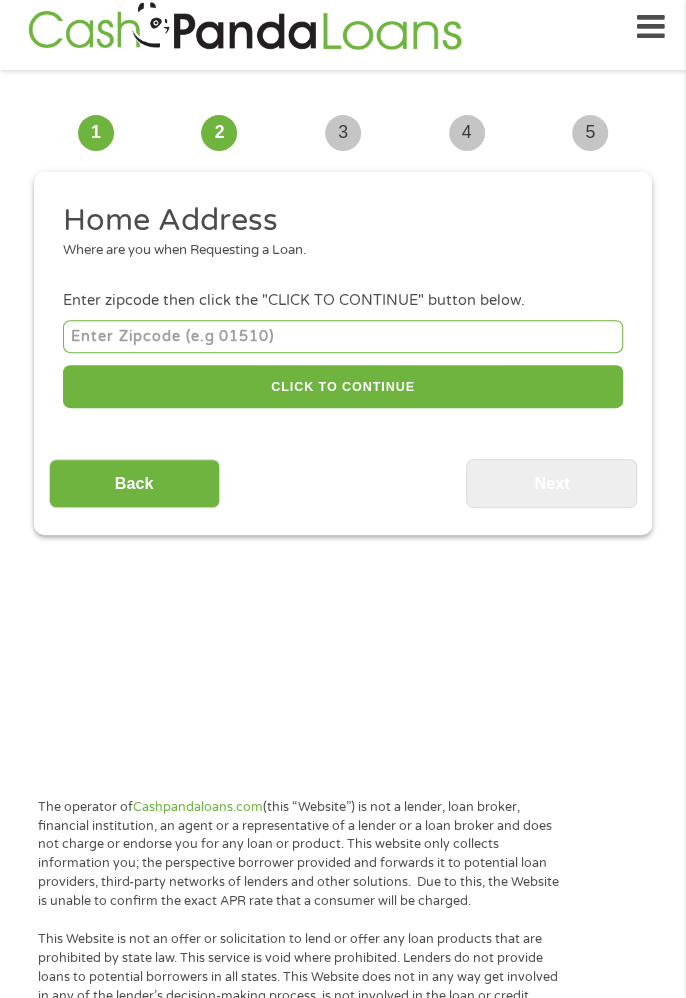 type on "[PHONE]" 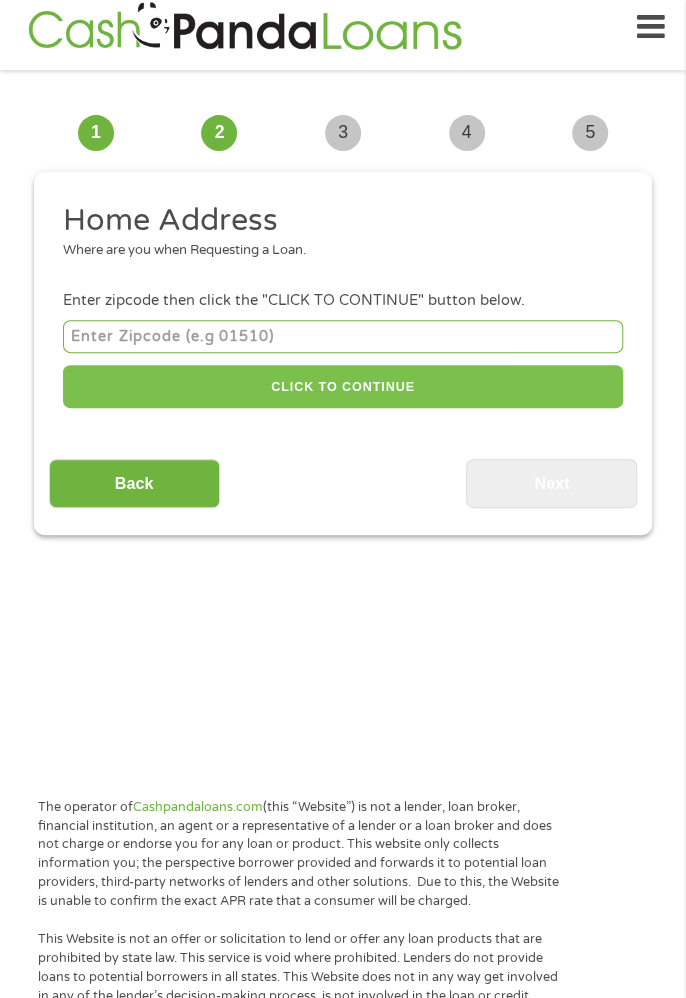 click on "CLICK TO CONTINUE" at bounding box center (343, 386) 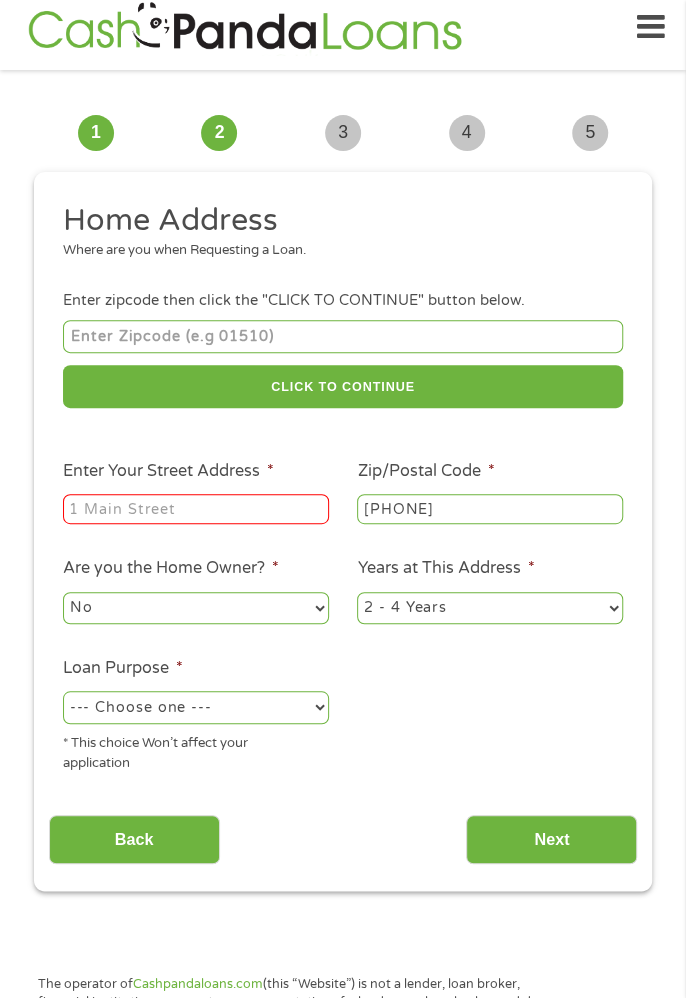 click on "Enter Your Street Address *" at bounding box center [196, 509] 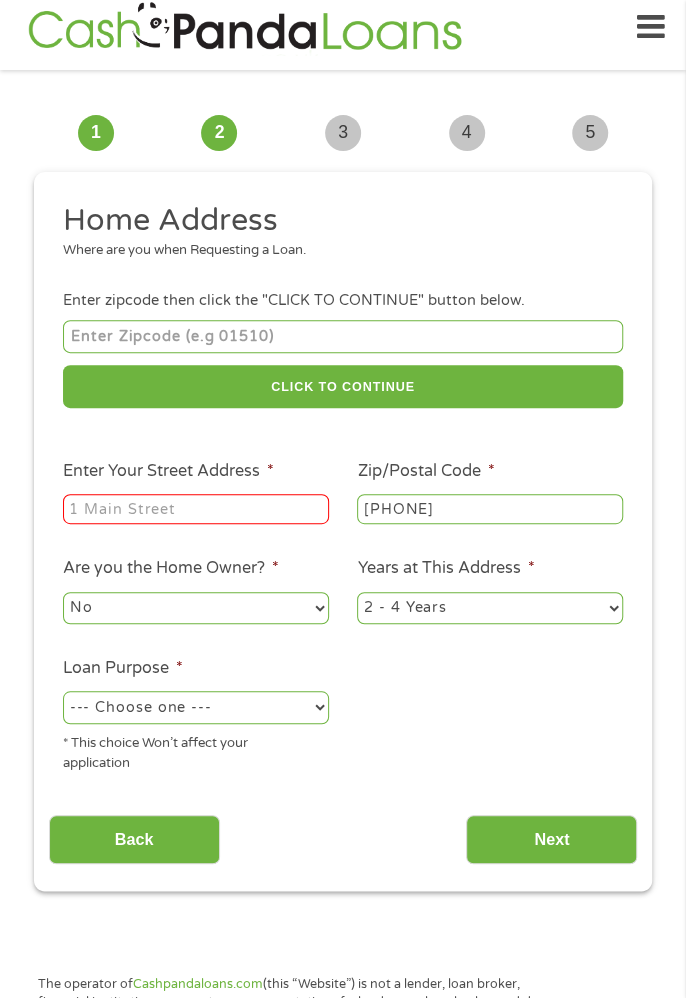 type on "[NUMBER] [STREET] [STREET_NAME]" 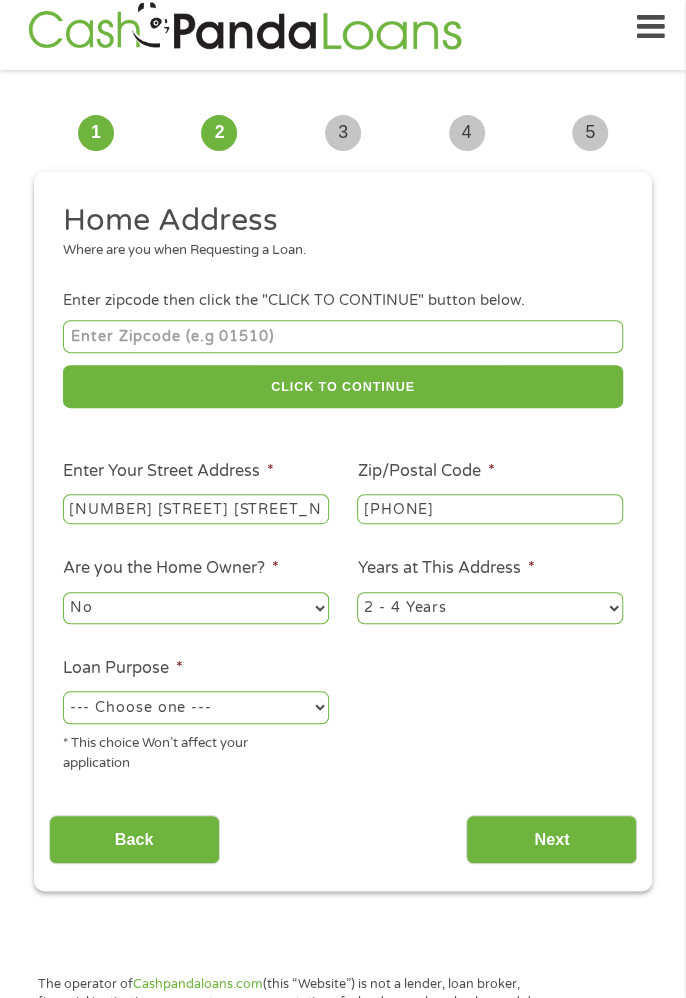 click on "1 Year or less 1 - 2 Years 2 - 4 Years Over 4 Years" at bounding box center [490, 608] 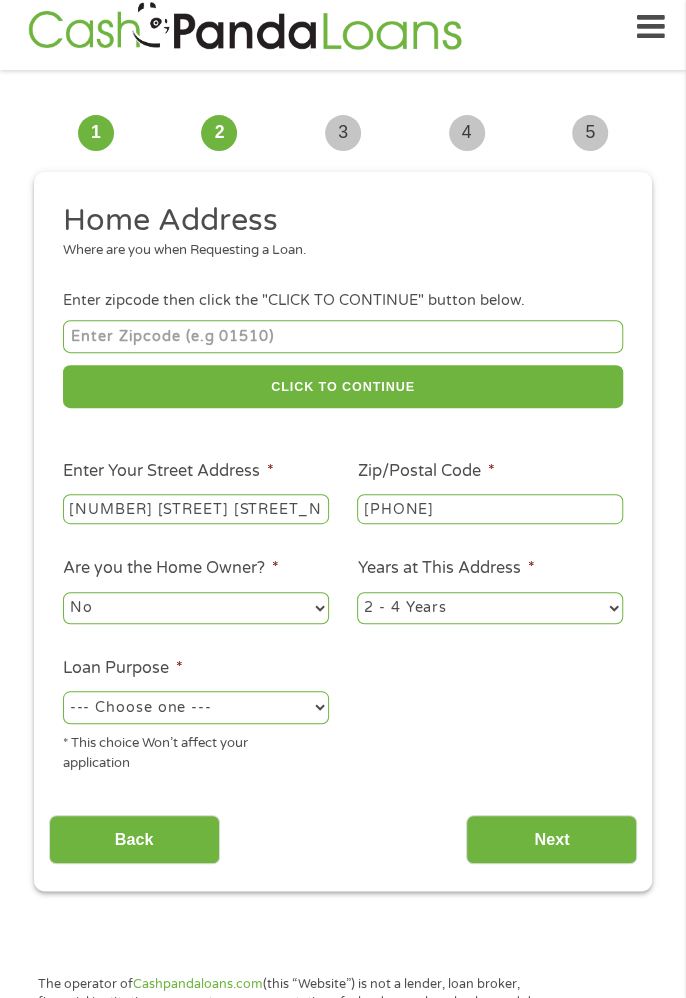 select on "60months" 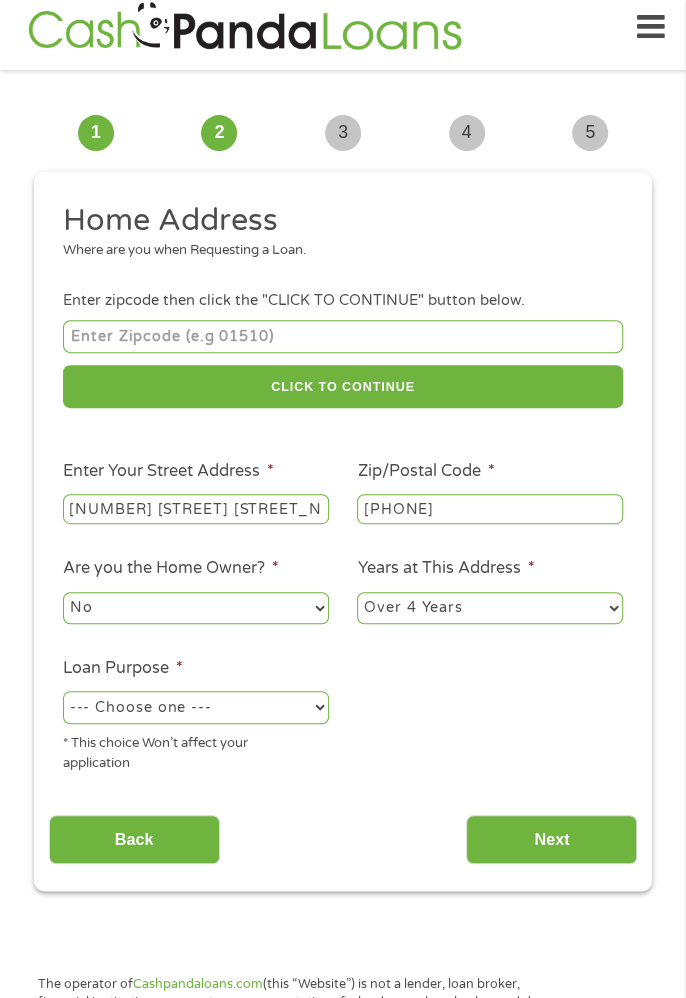 click on "* This choice Won’t affect your application" at bounding box center (196, 750) 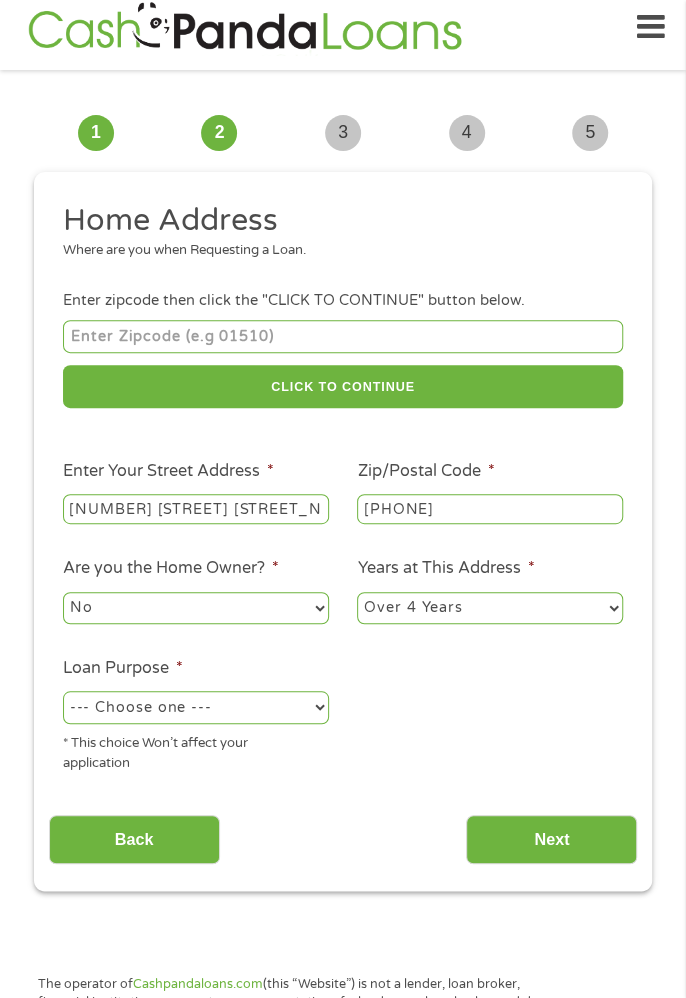 click on "--- Choose one --- Pay Bills Debt Consolidation Home Improvement Major Purchase Car Loan Short Term Cash Medical Expenses Other" at bounding box center (196, 707) 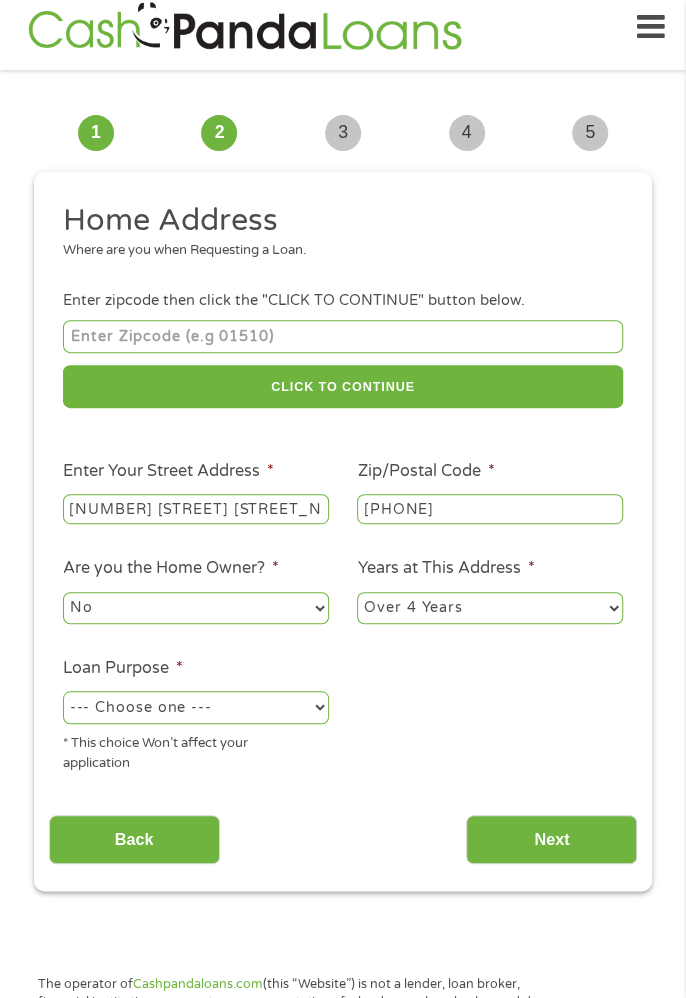 select on "paybills" 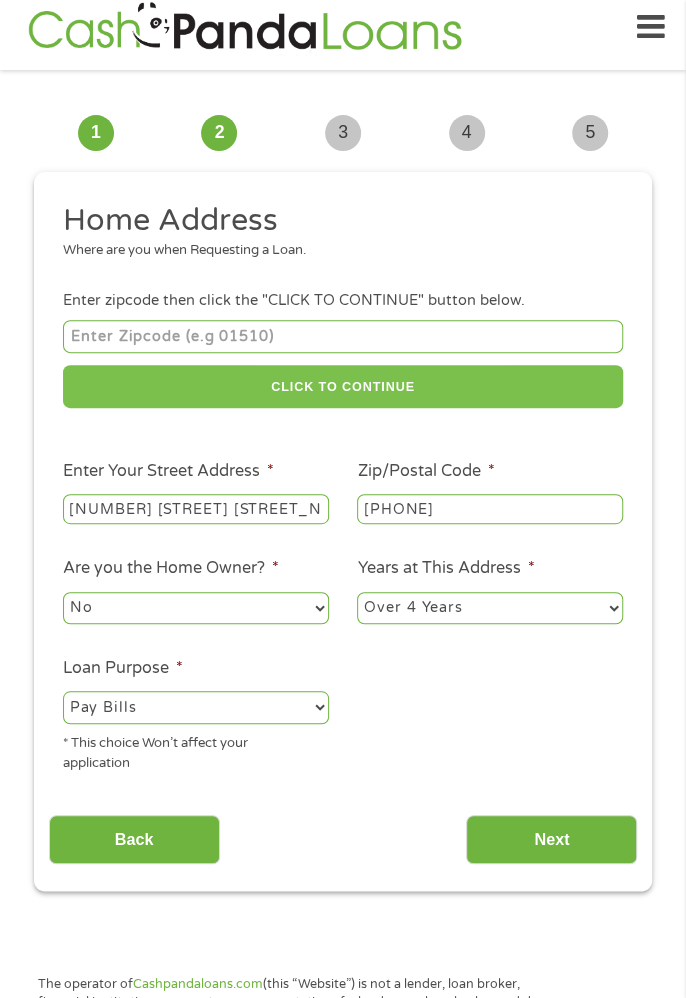 click on "CLICK TO CONTINUE" at bounding box center [343, 386] 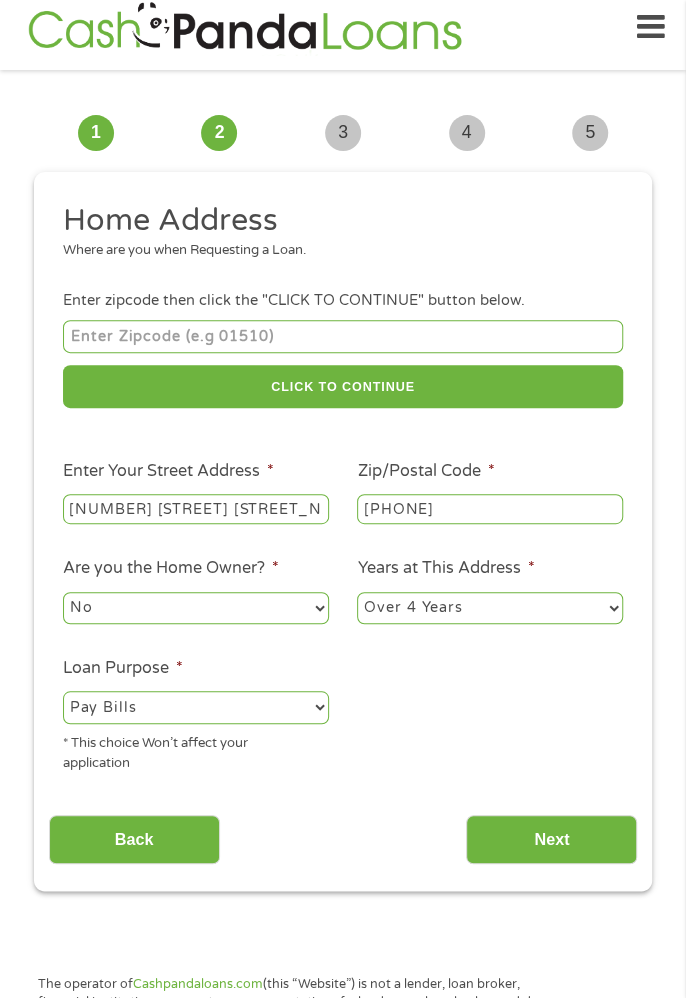 click on "Next" at bounding box center [551, 839] 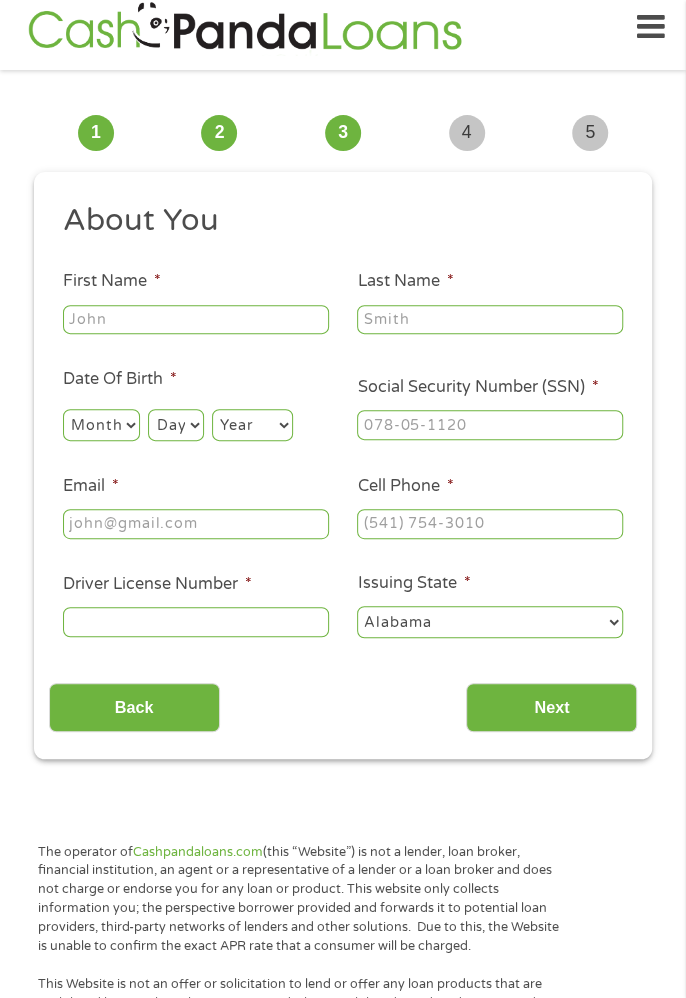 scroll, scrollTop: 8, scrollLeft: 8, axis: both 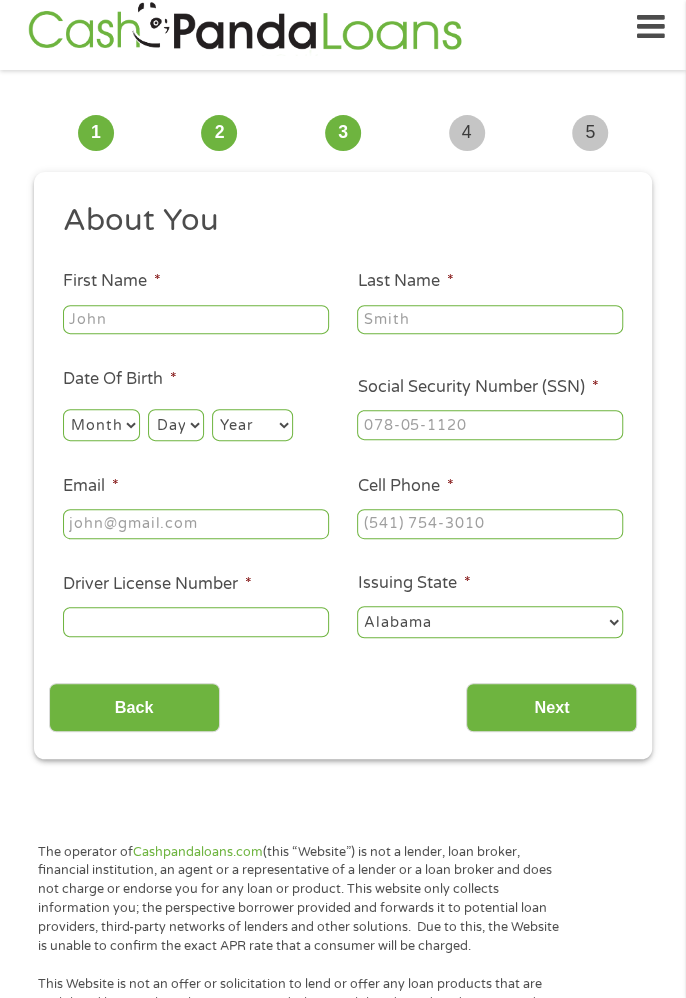 click on "First Name *" at bounding box center [196, 320] 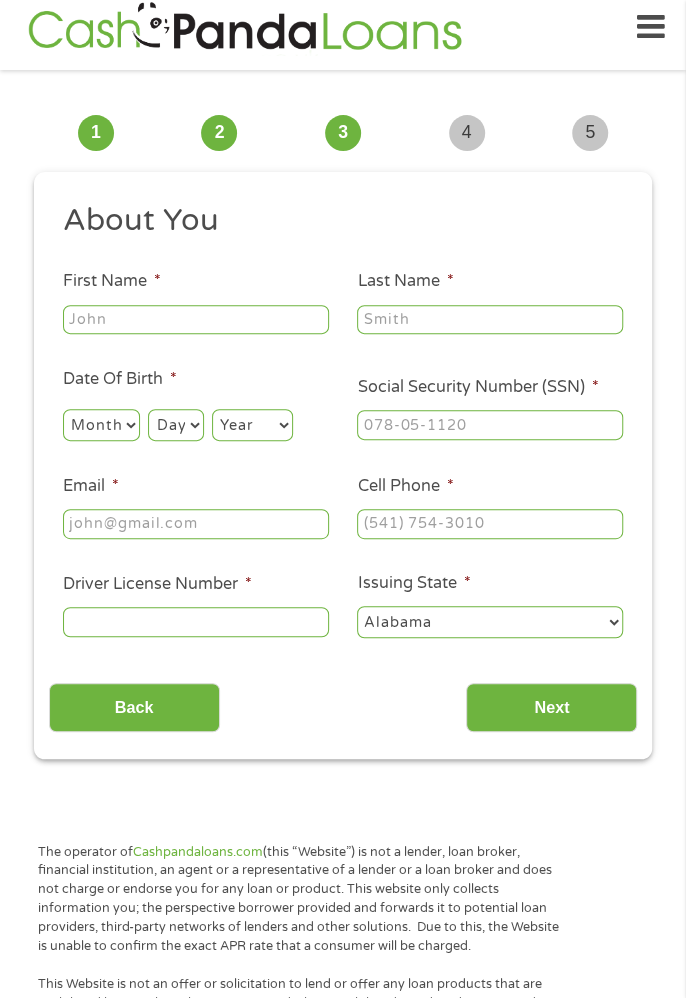 type on "[FIRST]" 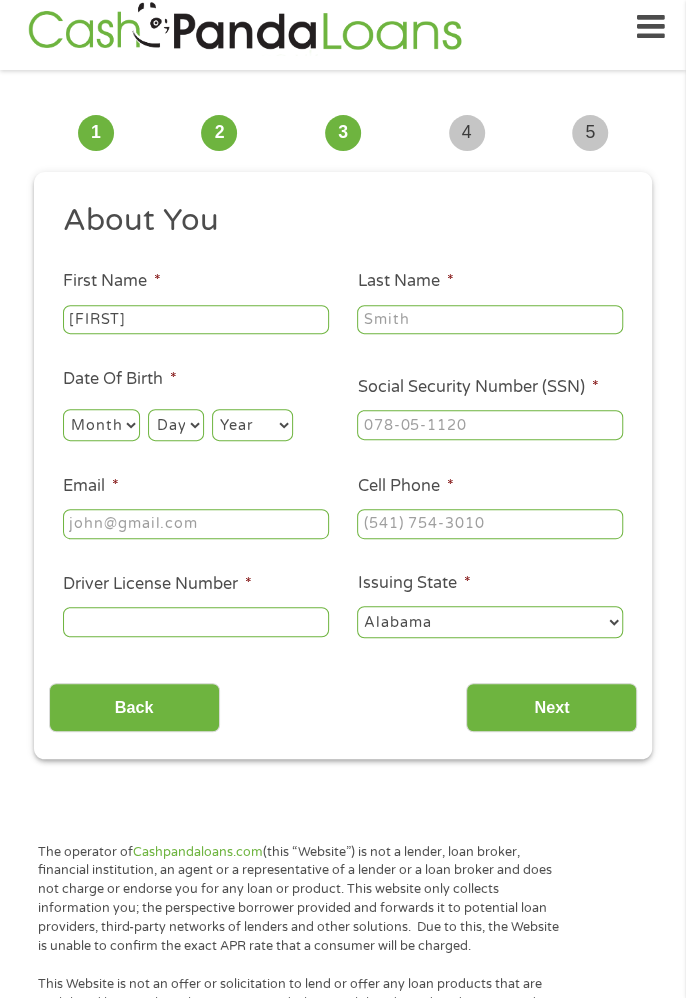 type on "[LAST]" 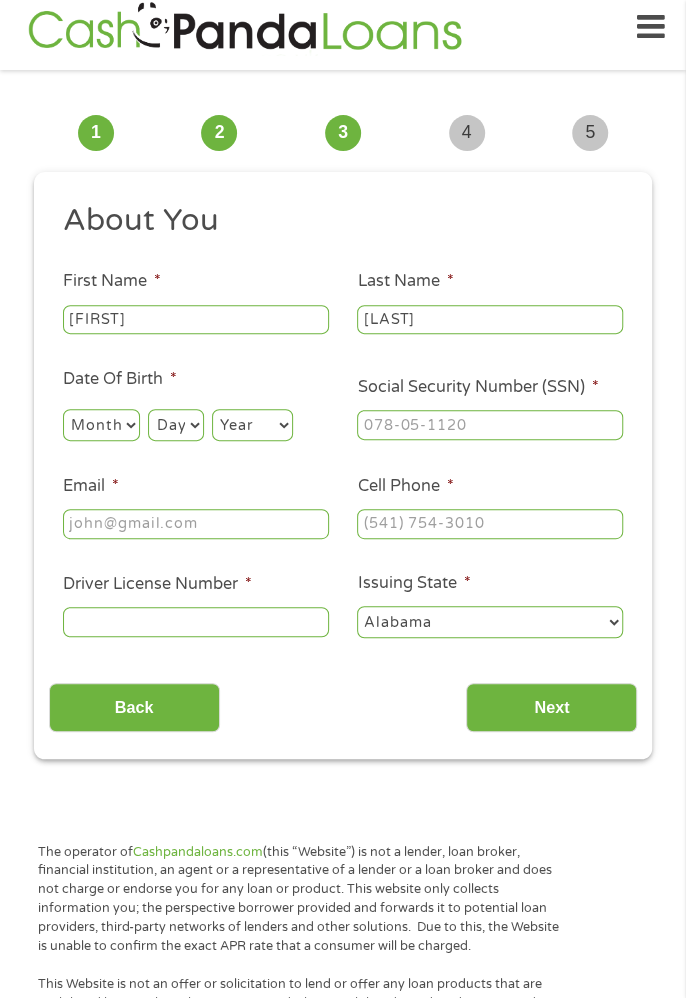 type on "[EMAIL]" 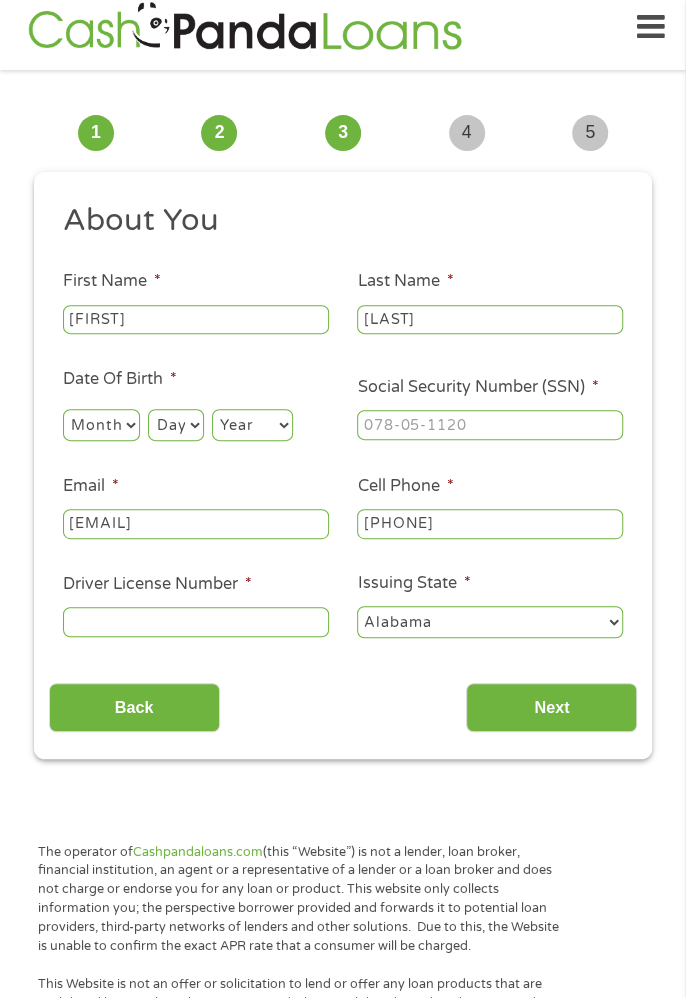 type on "[PHONE]" 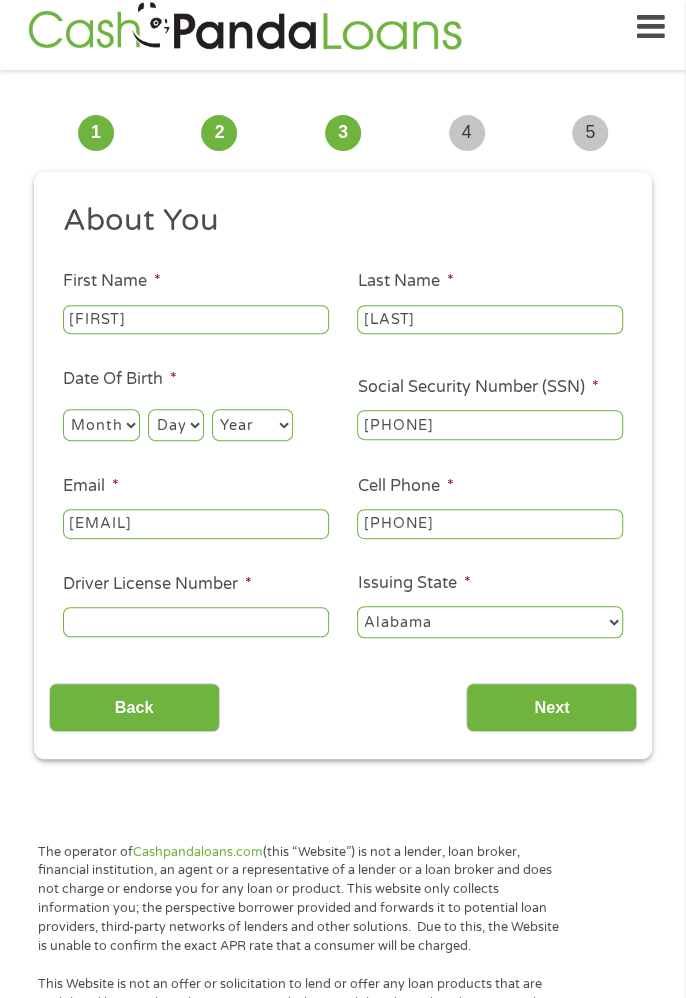 type on "[PHONE]" 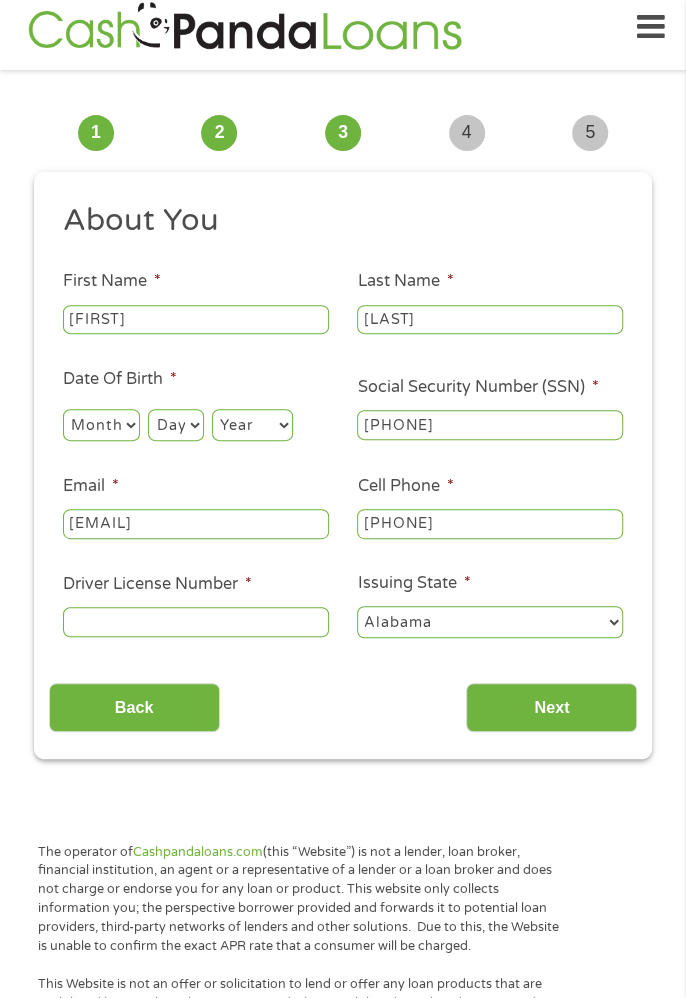 click on "Month 1 2 3 4 5 6 7 8 9 10 11 12" at bounding box center [101, 425] 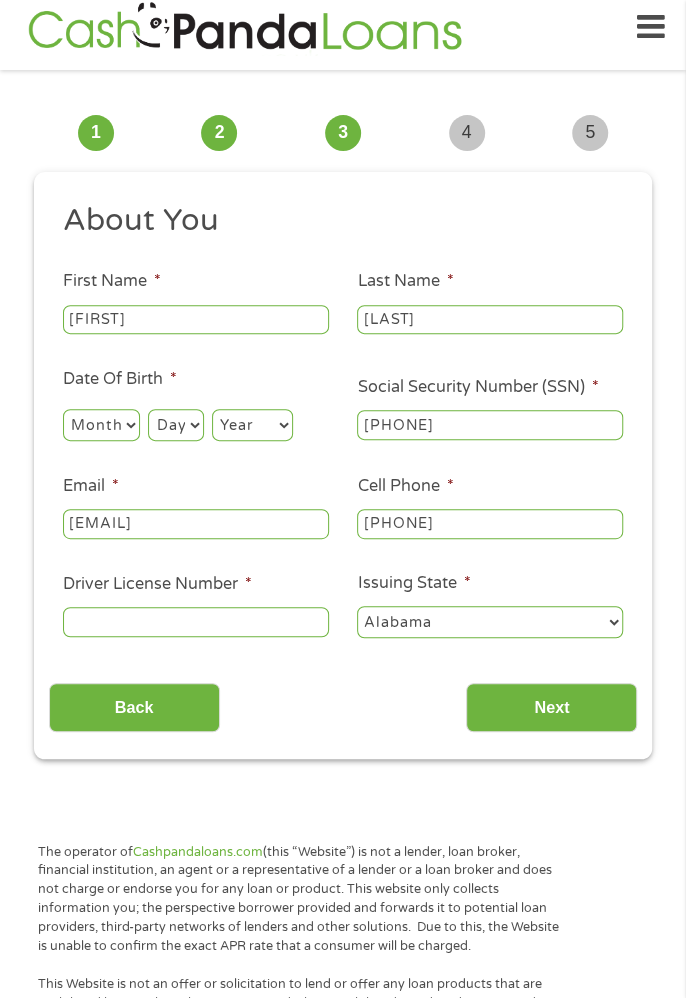 select on "12" 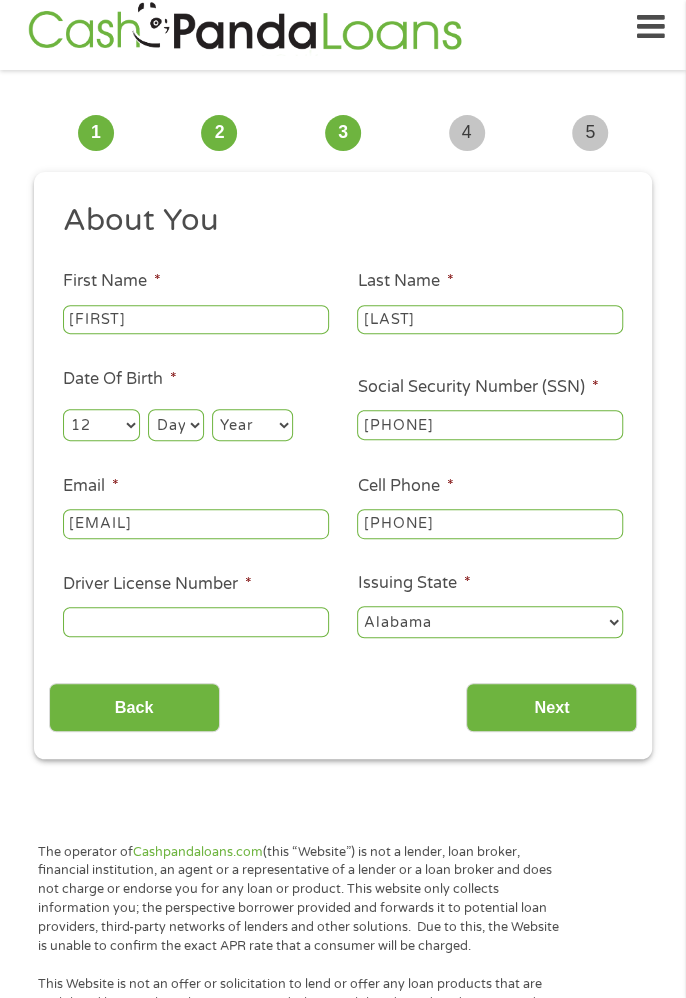 click on "Day 1 2 3 4 5 6 7 8 9 10 11 12 13 14 15 16 17 18 19 20 21 22 23 24 25 26 27 28 29 30 31" at bounding box center (175, 425) 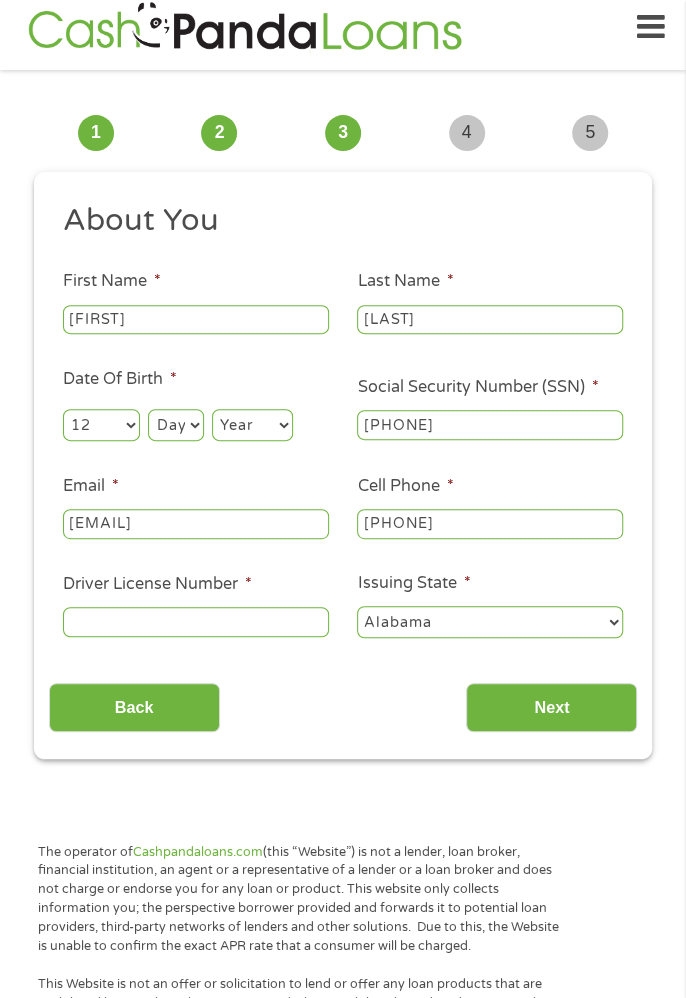 select on "12" 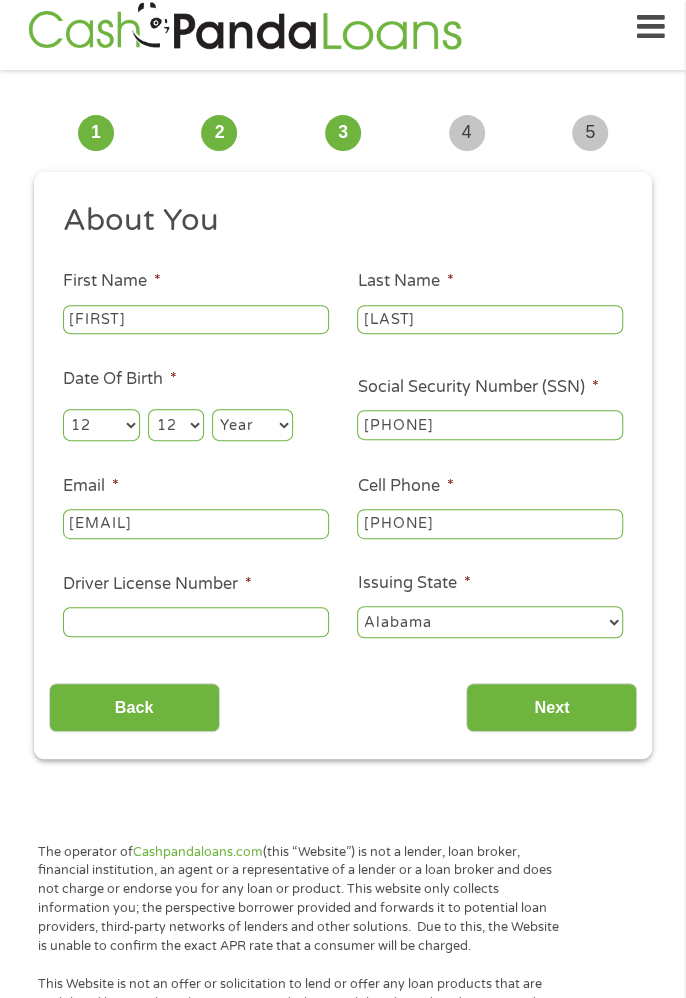 click on "Year 2007 2006 2005 2004 2003 2002 2001 2000 1999 1998 1997 1996 1995 1994 1993 1992 1991 1990 1989 1988 1987 1986 1985 1984 1983 1982 1981 1980 1979 1978 1977 1976 1975 1974 1973 1972 1971 1970 1969 1968 1967 1966 1965 1964 1963 1962 1961 1960 1959 1958 1957 1956 1955 1954 1953 1952 1951 1950 1949 1948 1947 1946 1945 1944 1943 1942 1941 1940 1939 1938 1937 1936 1935 1934 1933 1932 1931 1930 1929 1928 1927 1926 1925 1924 1923 1922 1921 1920" at bounding box center [252, 425] 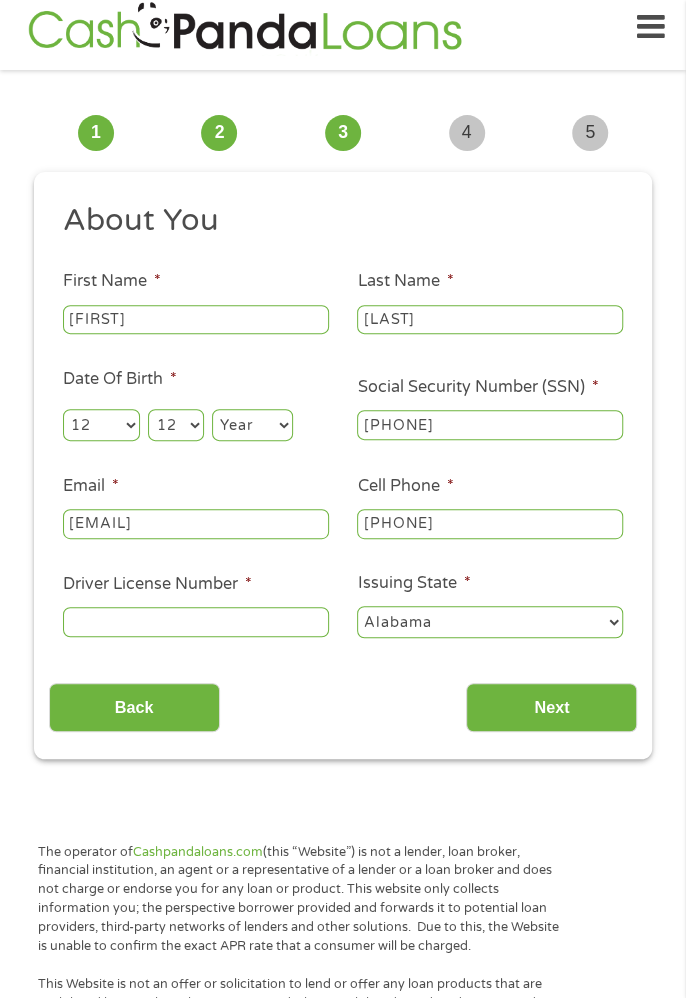 select on "1962" 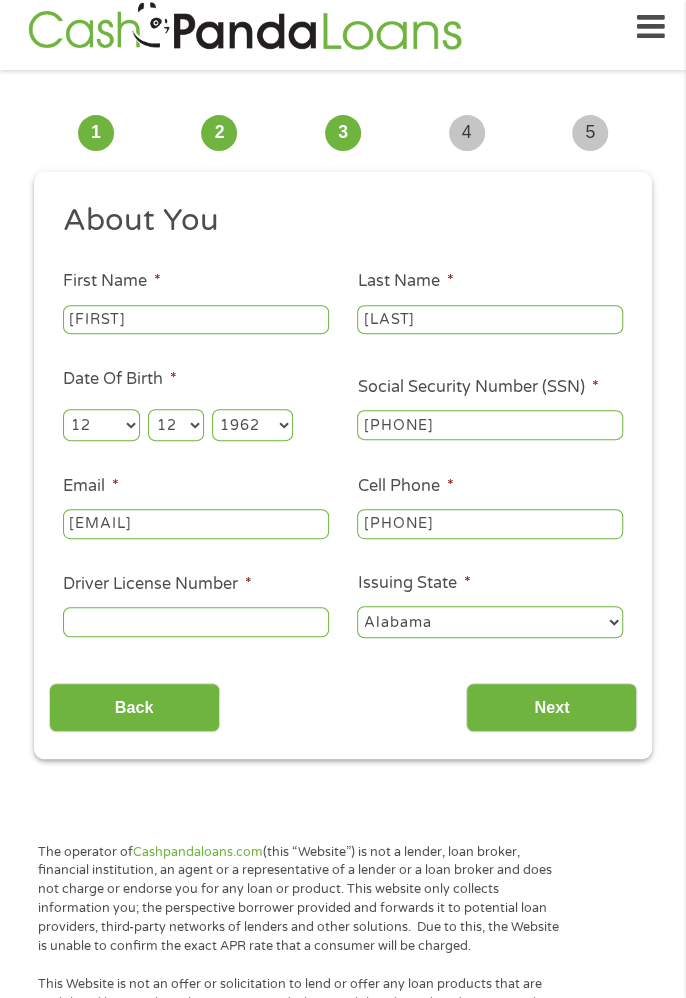 click on "[PHONE]" at bounding box center (490, 524) 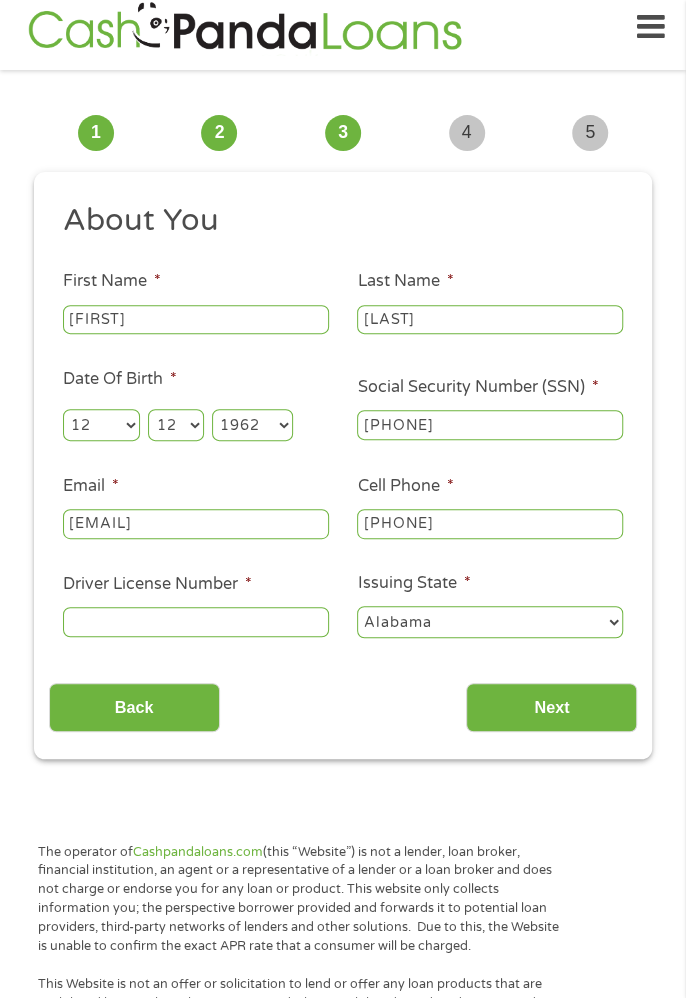type on "[PHONE]" 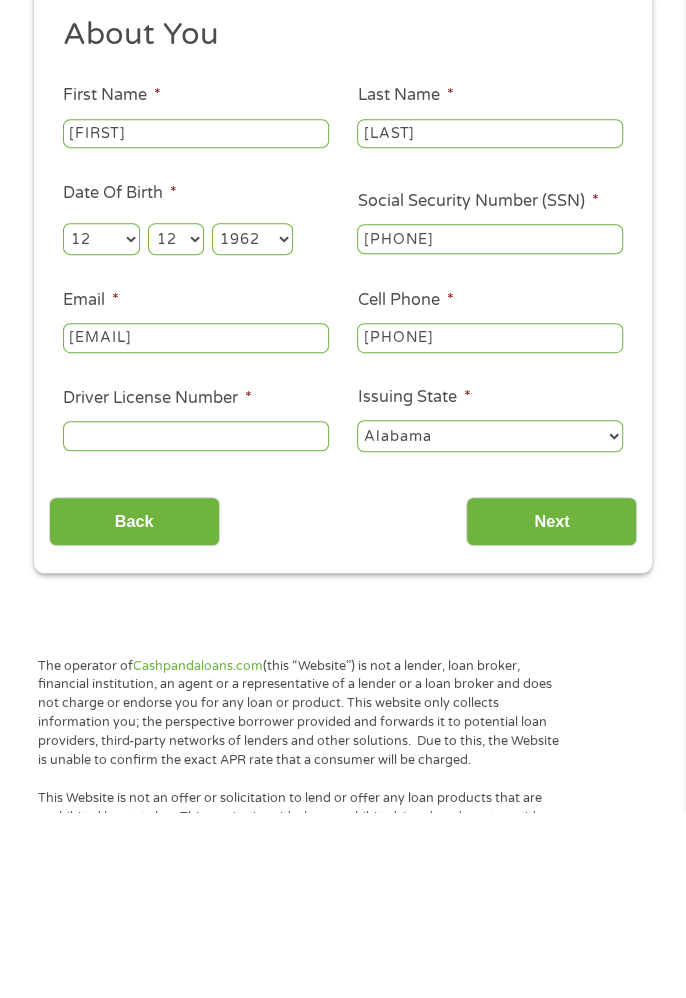 scroll, scrollTop: 15, scrollLeft: 0, axis: vertical 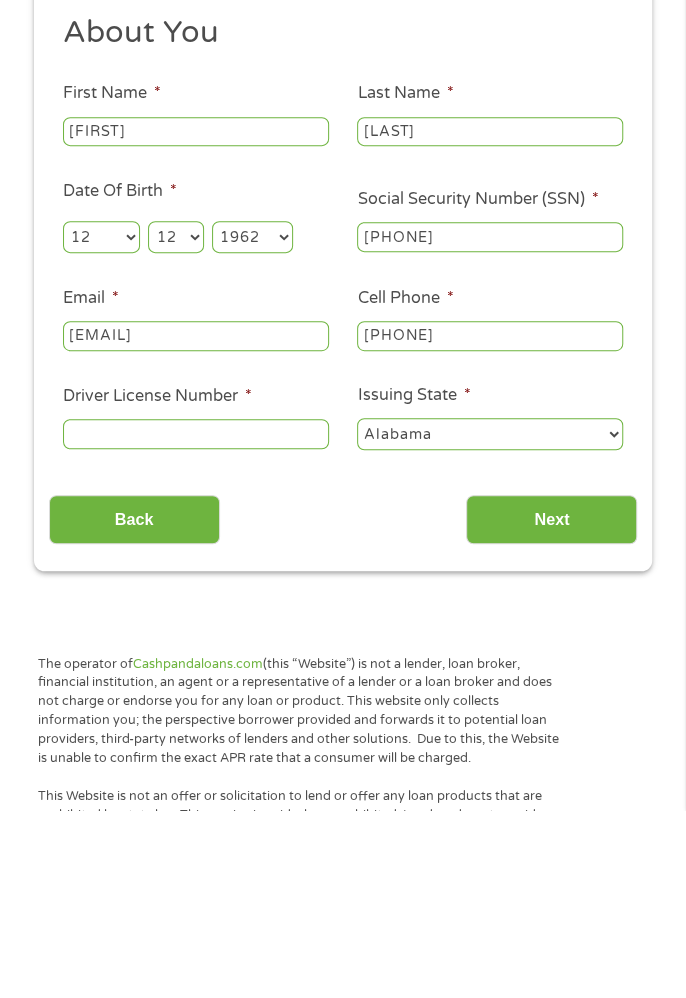 click on "Driver License Number *" at bounding box center (196, 622) 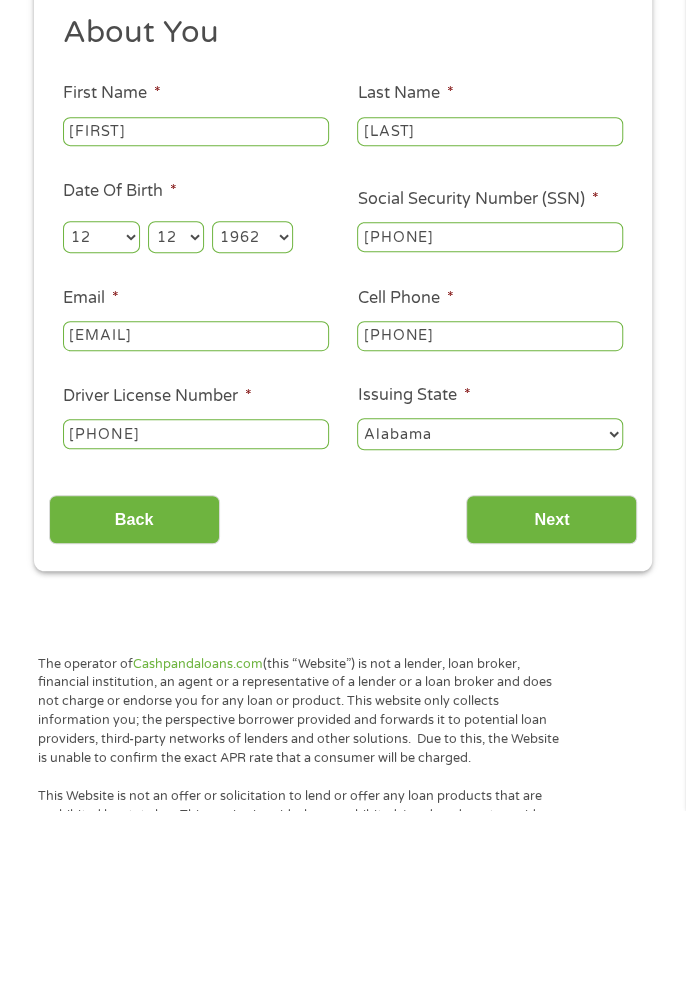 type on "[PHONE]" 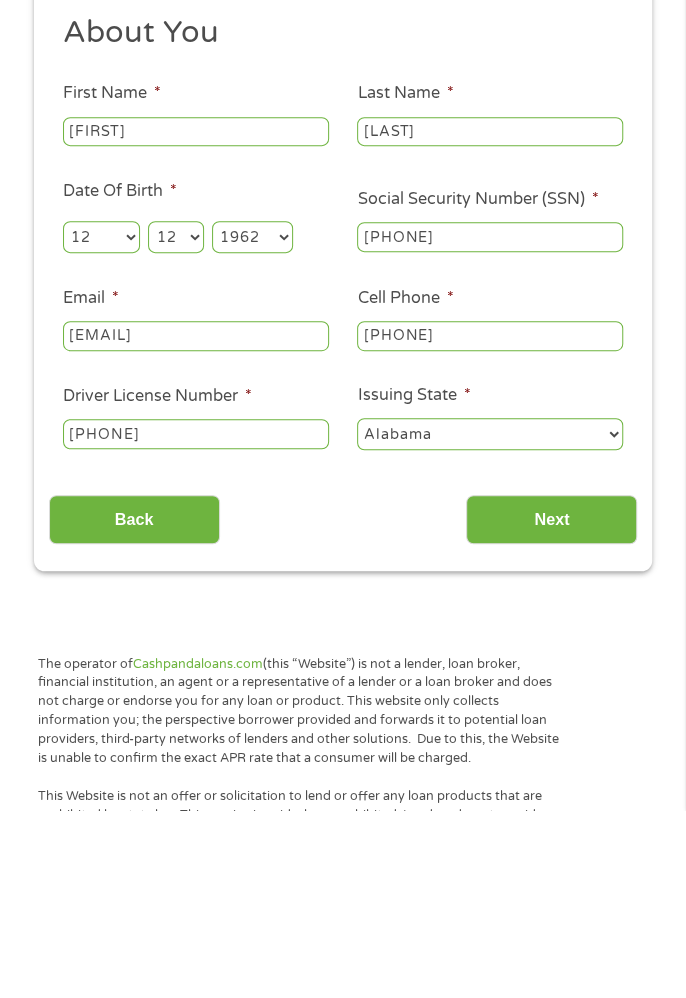 scroll, scrollTop: 15, scrollLeft: 0, axis: vertical 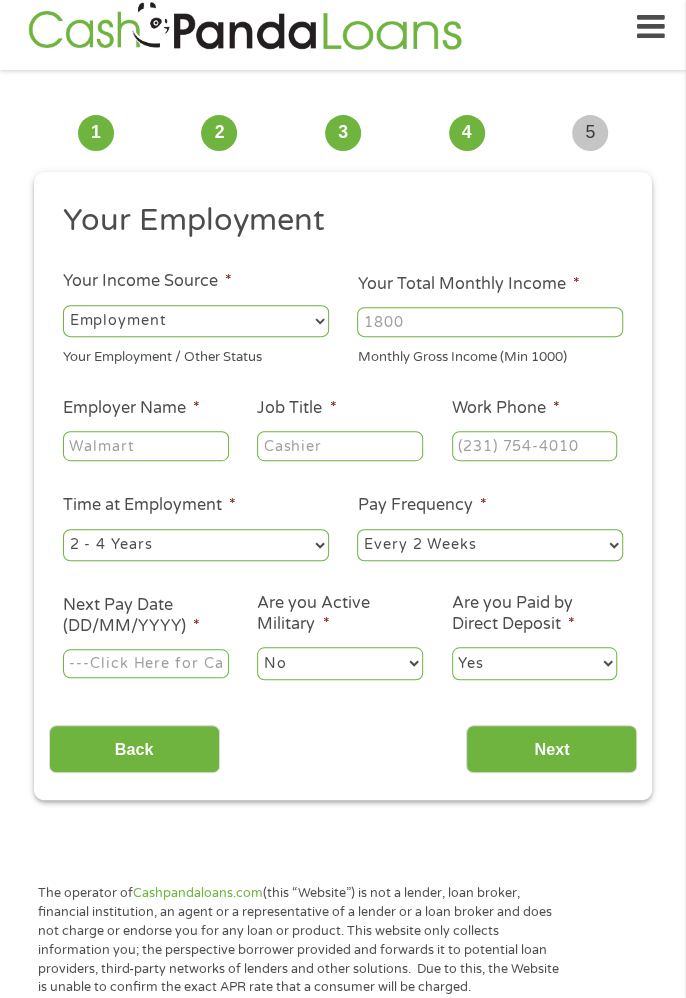 click on "--- Choose one --- Employment Self Employed Benefits" at bounding box center (196, 321) 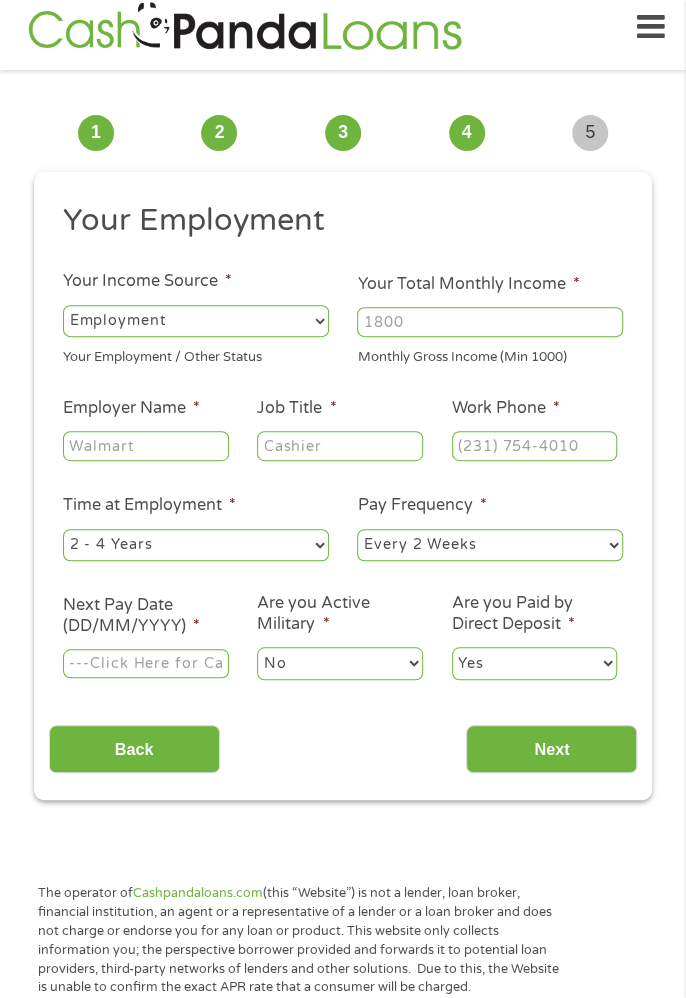 select on "benefits" 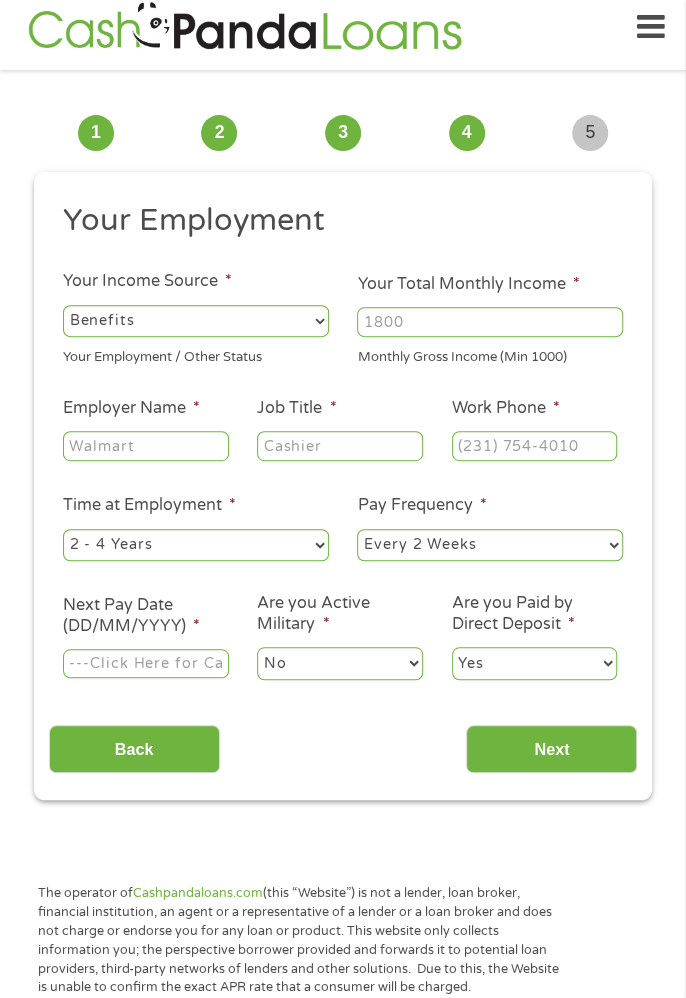 type on "Other" 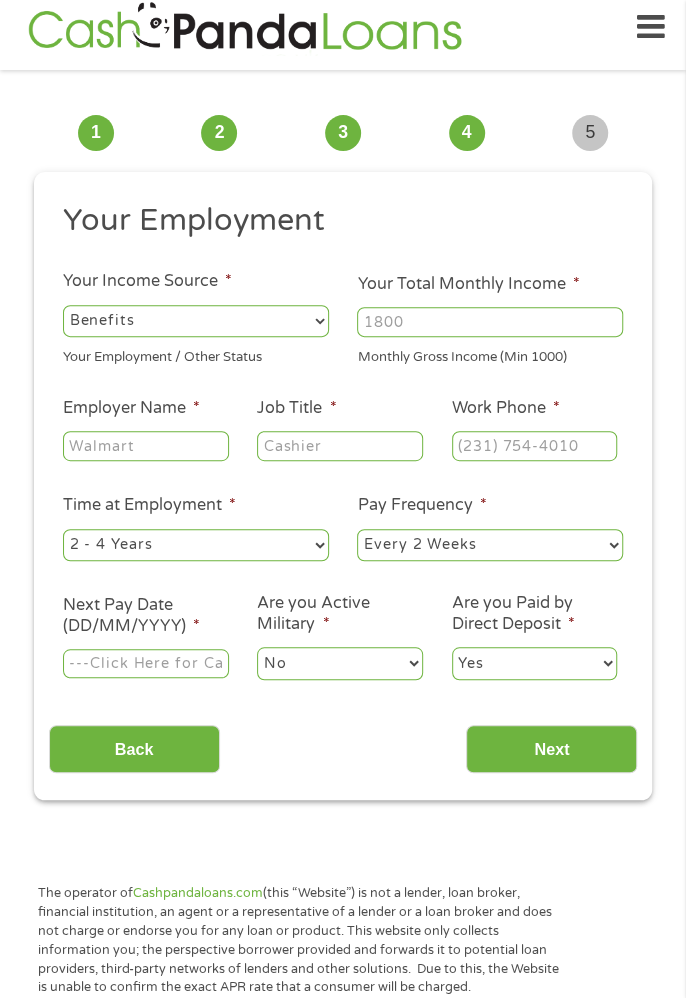 type on "[PHONE]" 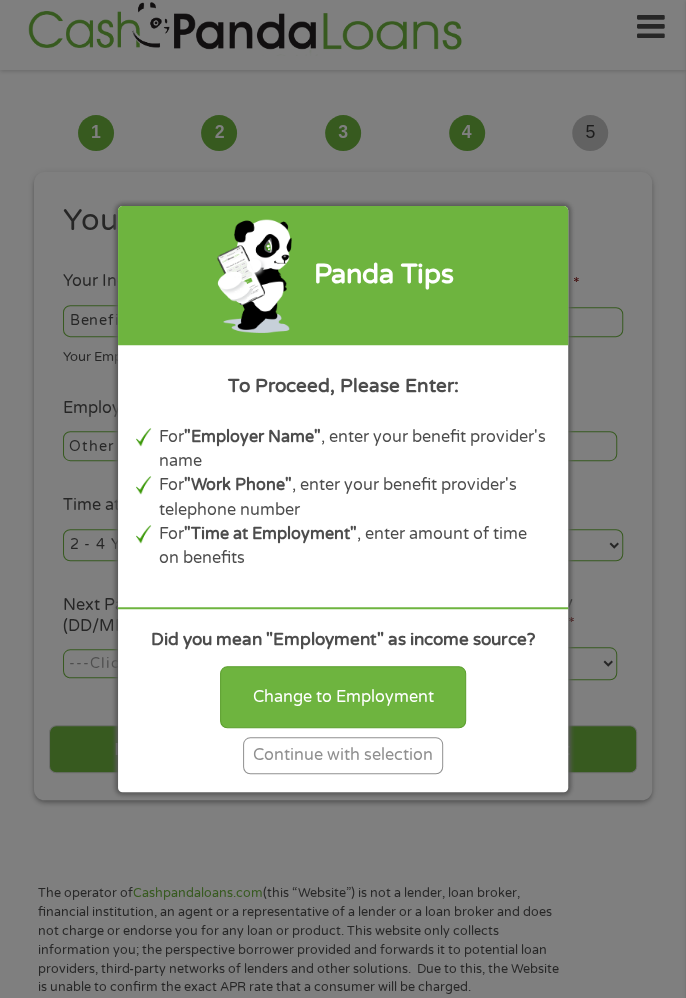 click on "Continue with selection" at bounding box center (343, 755) 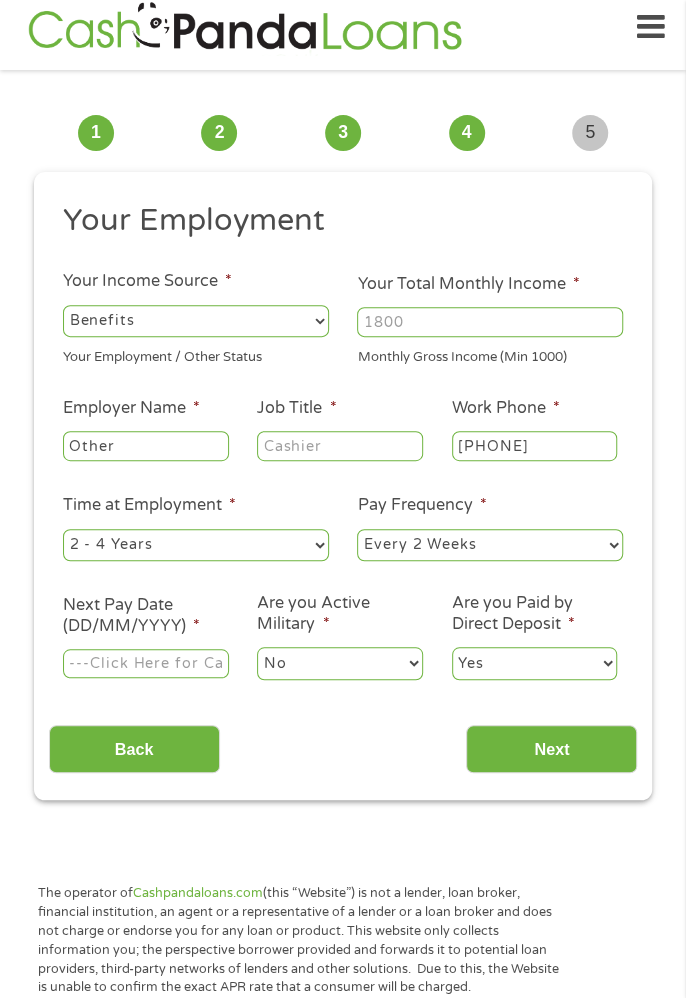 click on "Your Total Monthly Income *" at bounding box center (490, 322) 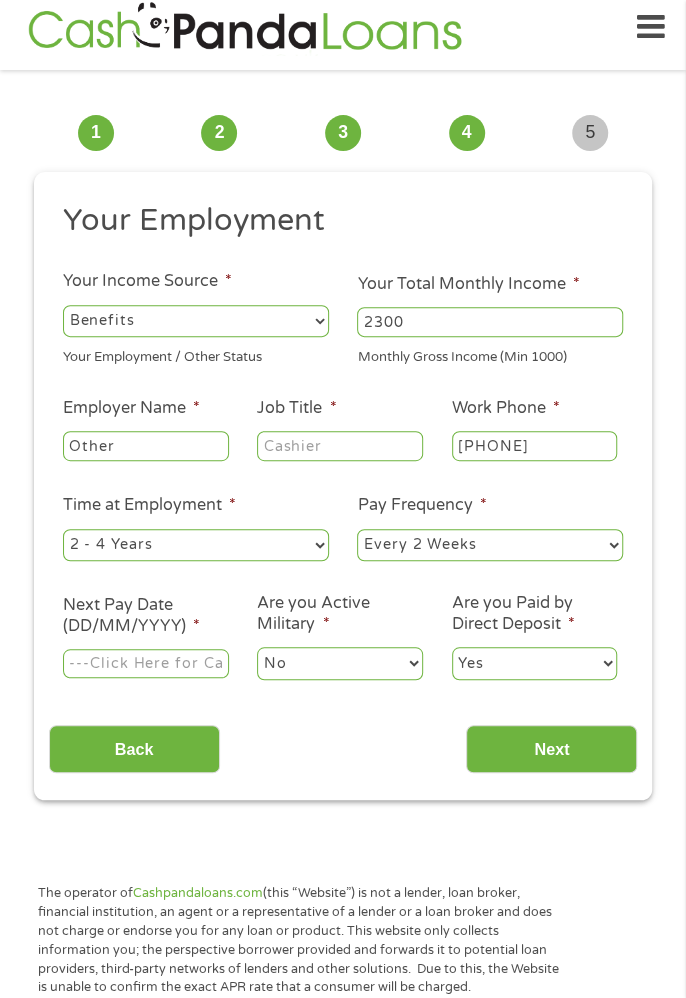 type on "2300" 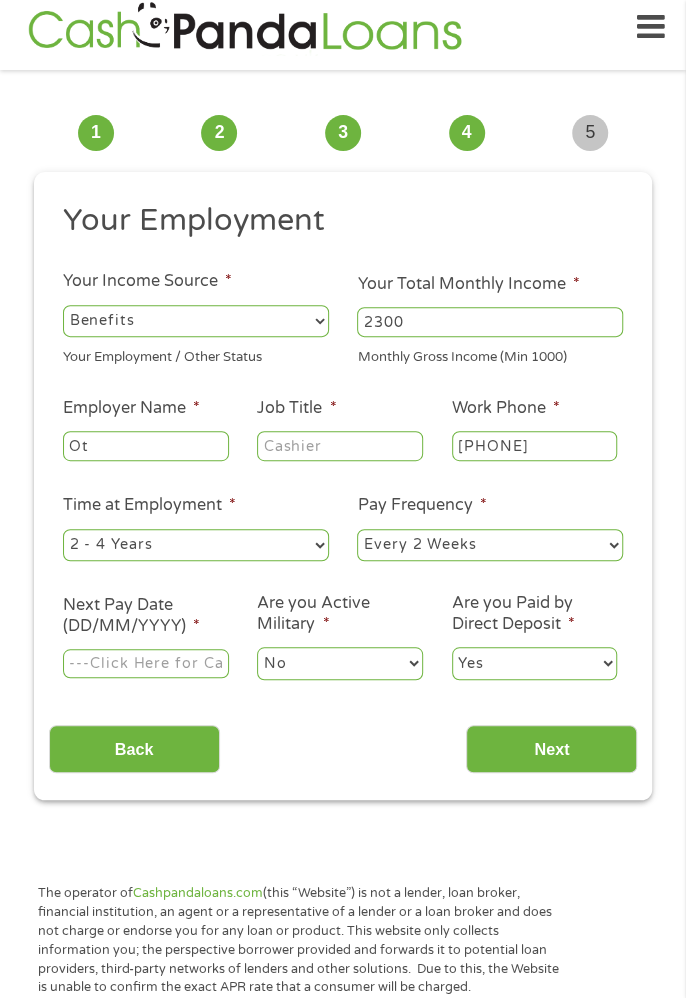type on "O" 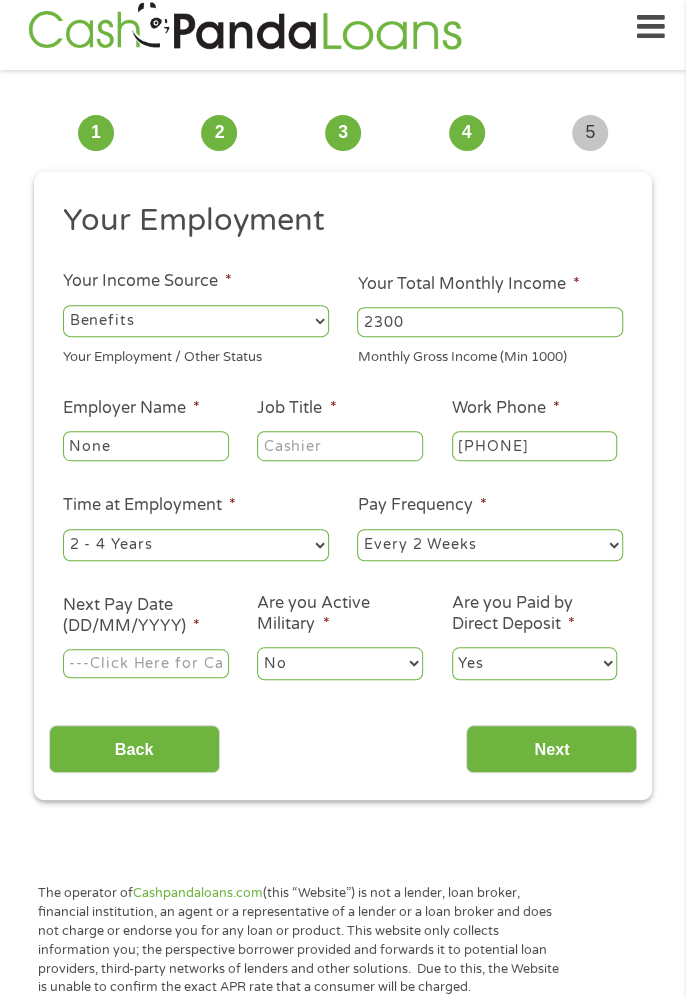 type on "None" 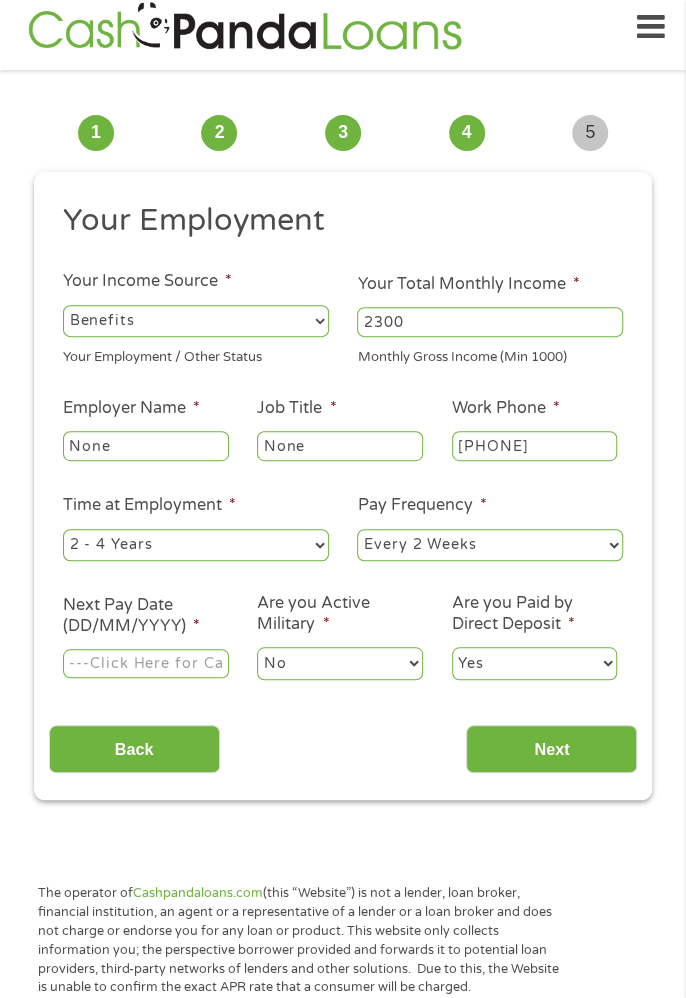 type on "None" 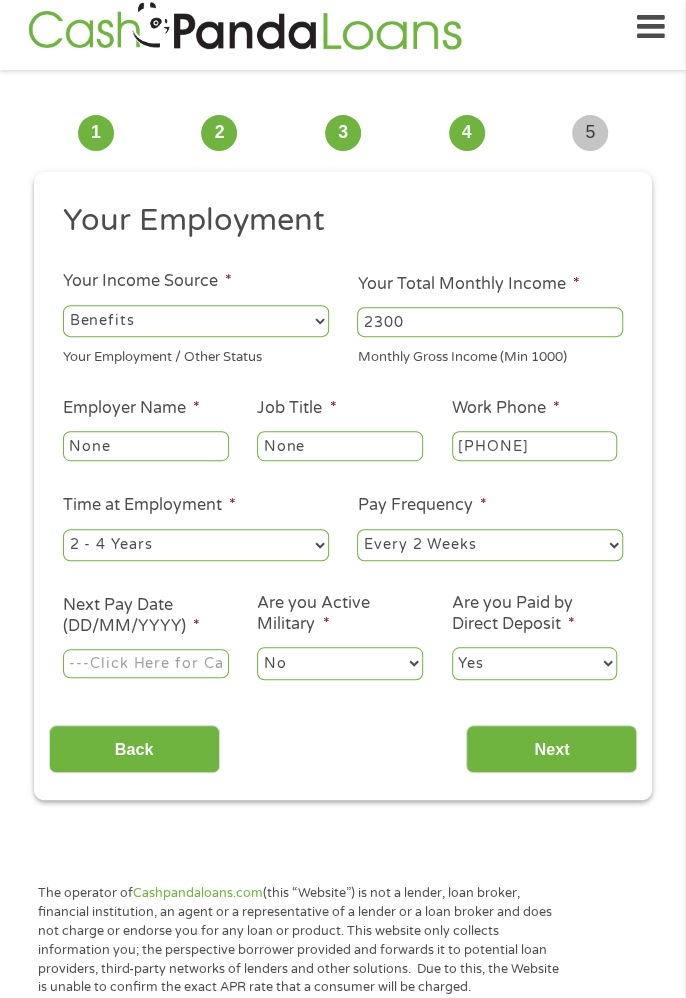 select on "monthly" 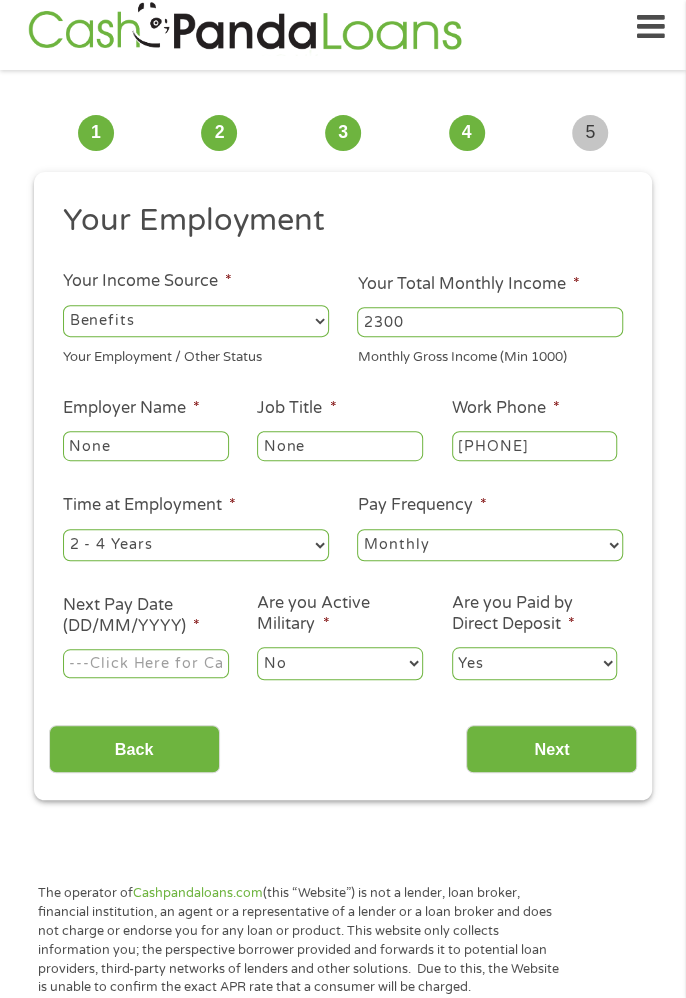 click on "No Yes" at bounding box center (340, 663) 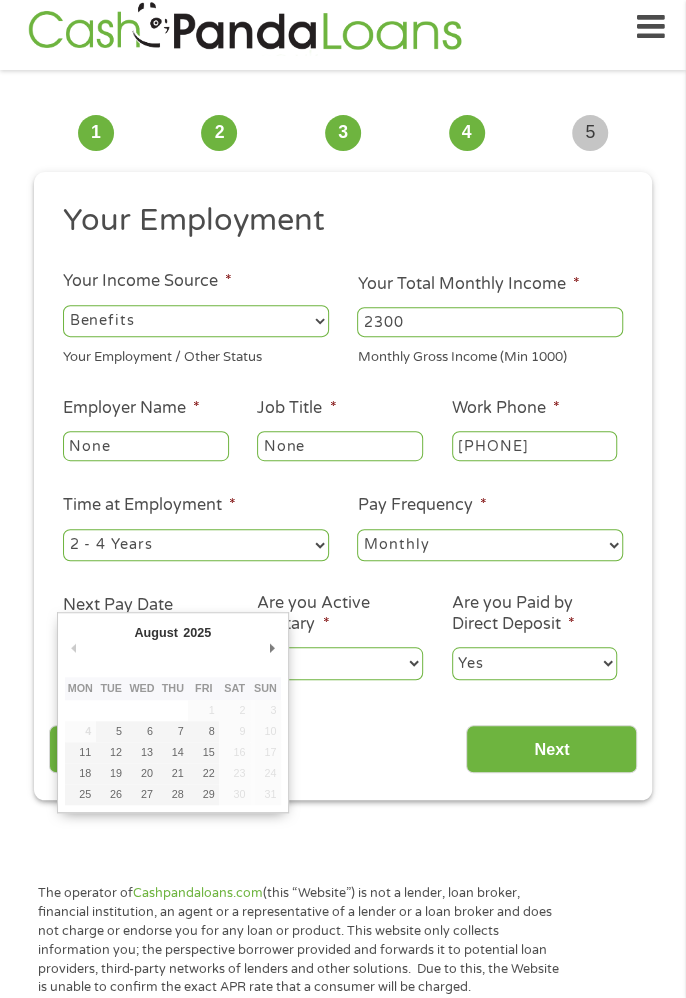 type on "[DATE]" 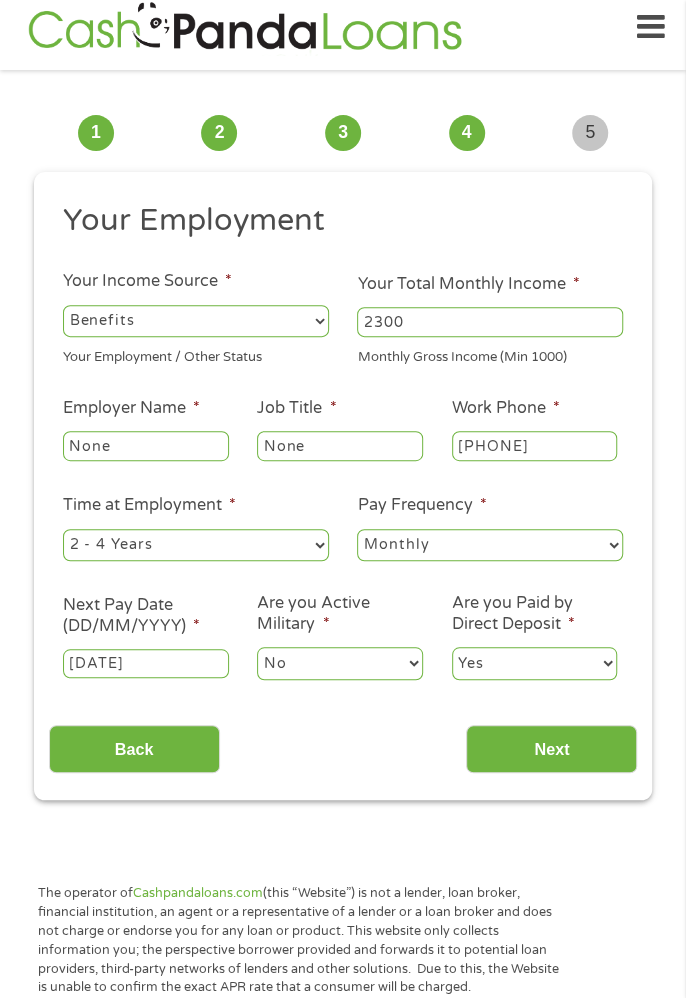 click on "Next" at bounding box center (551, 749) 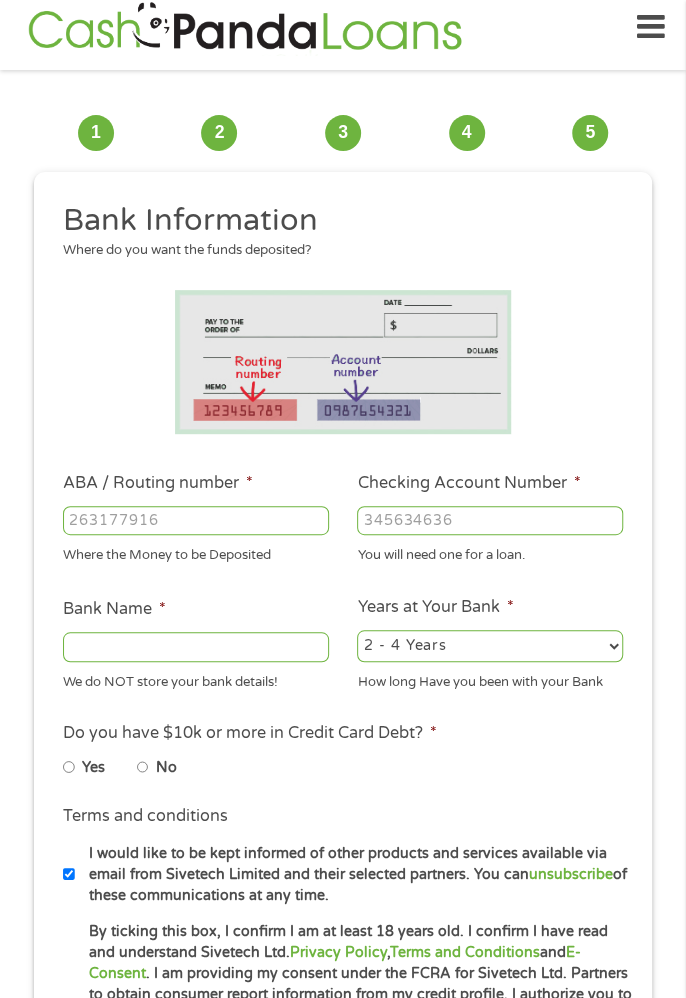 scroll, scrollTop: 8, scrollLeft: 8, axis: both 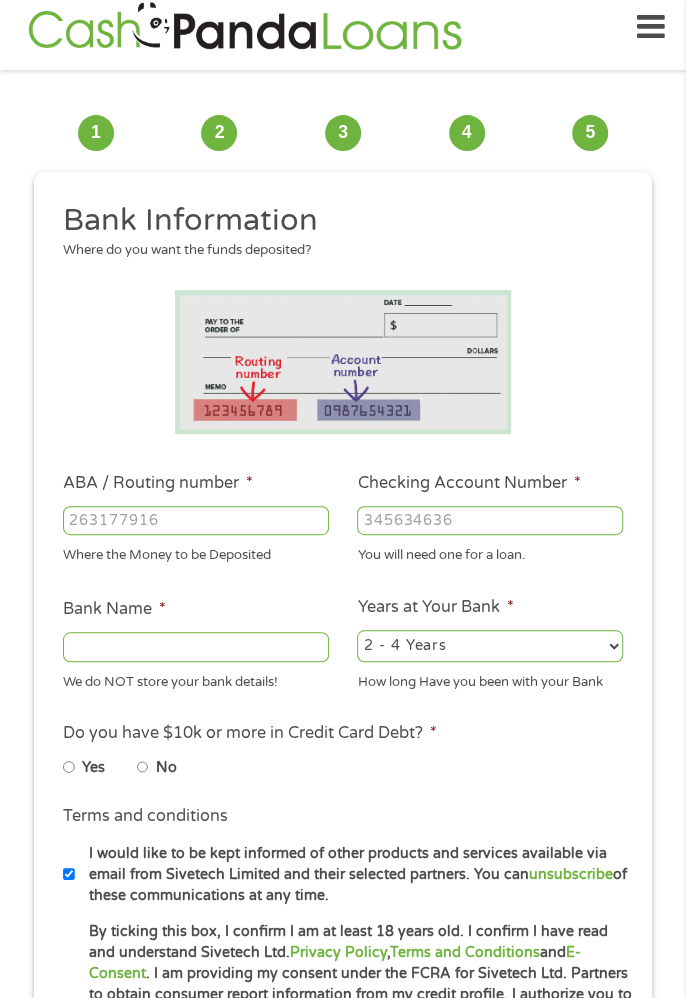 click on "ABA / Routing number *" at bounding box center [196, 521] 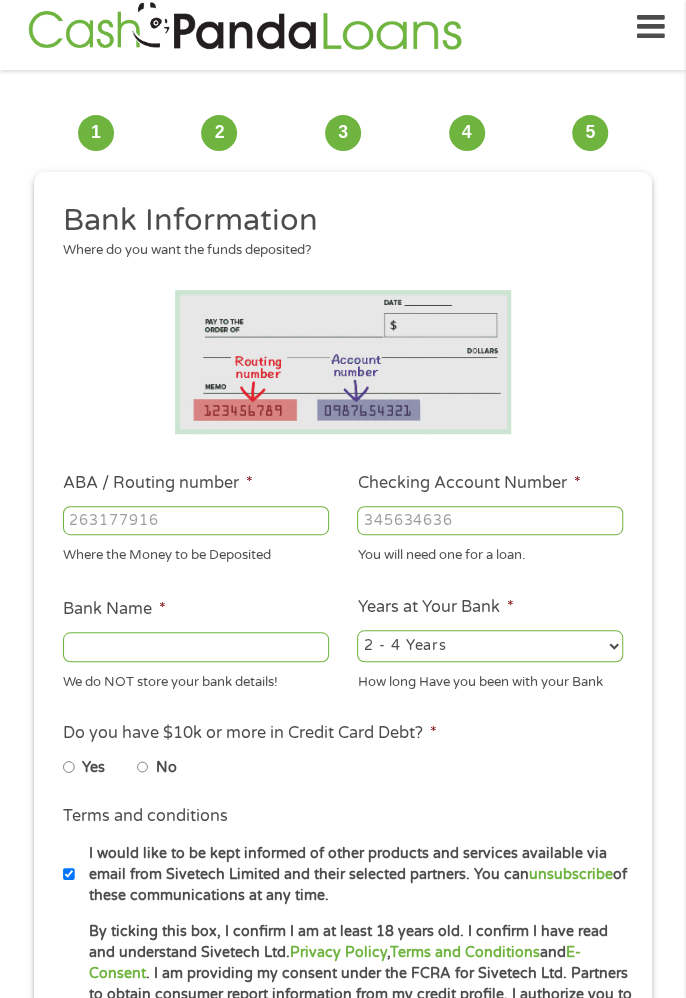 type on "[PHONE]" 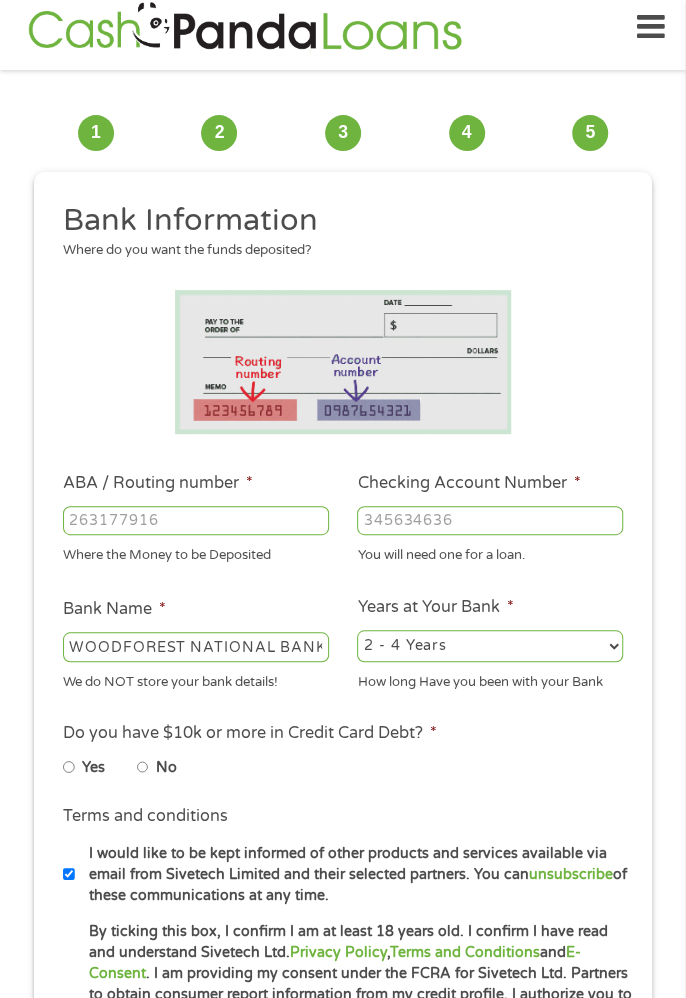 type on "[PHONE]" 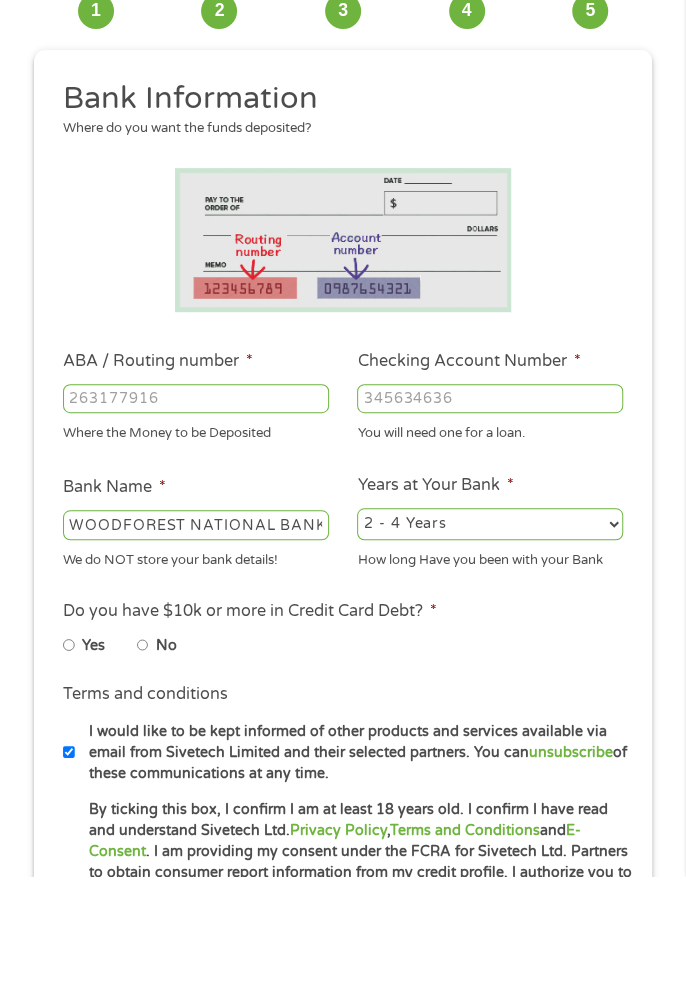 scroll, scrollTop: 15, scrollLeft: 0, axis: vertical 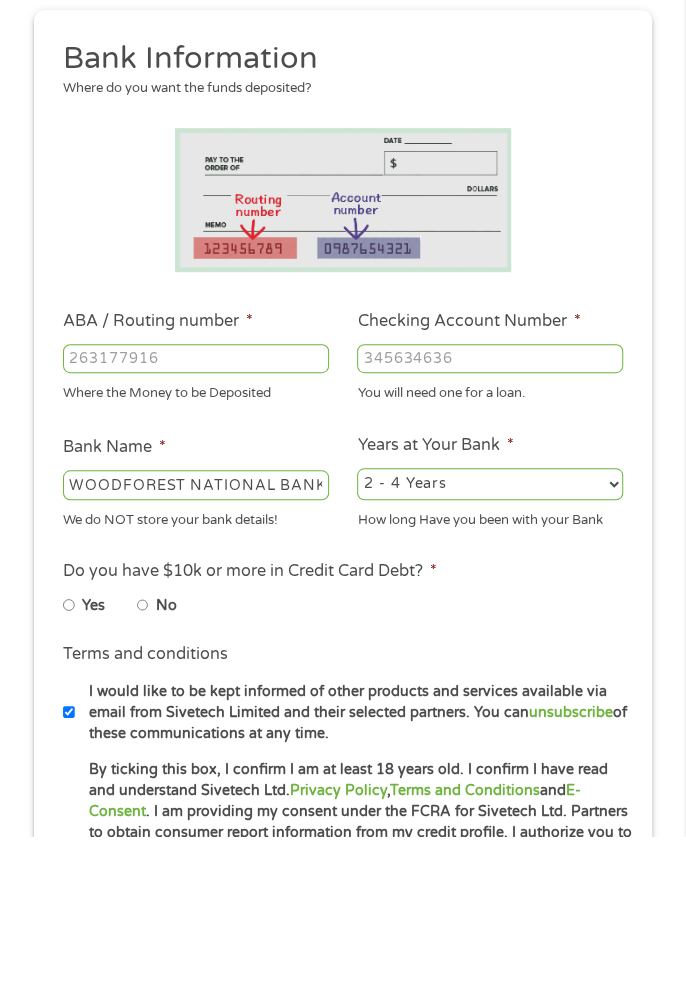 type on "[PHONE]" 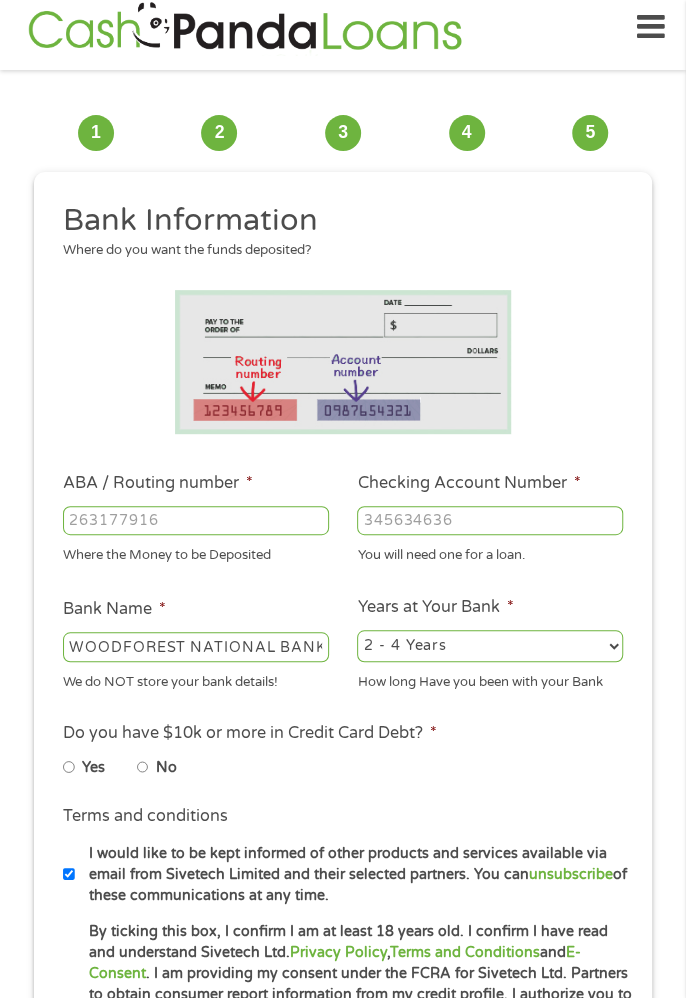 select on "60months" 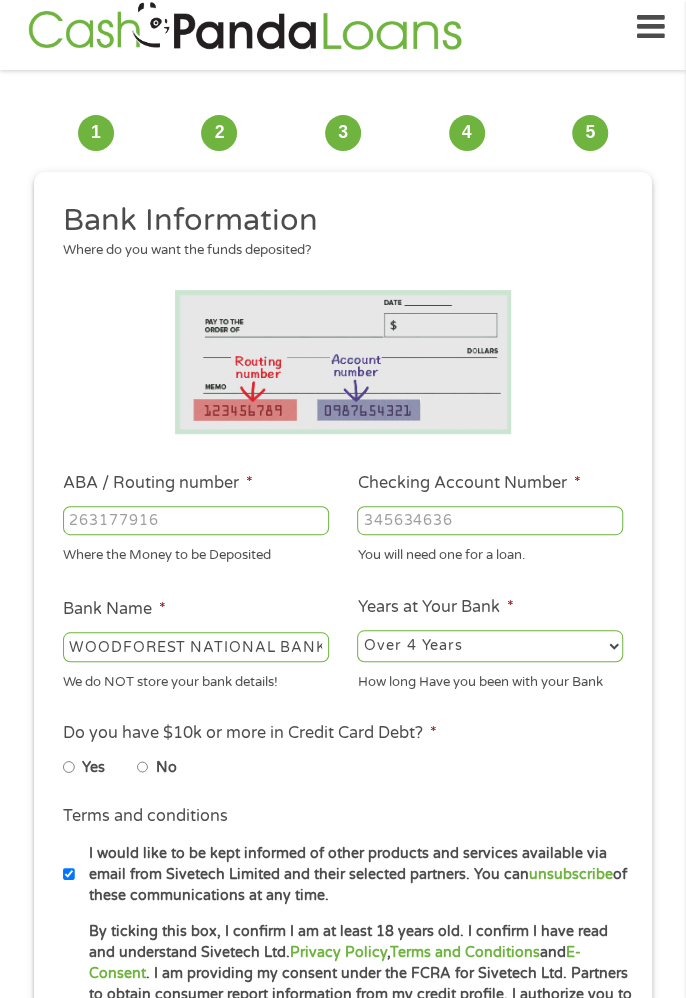 click on "No" at bounding box center [143, 767] 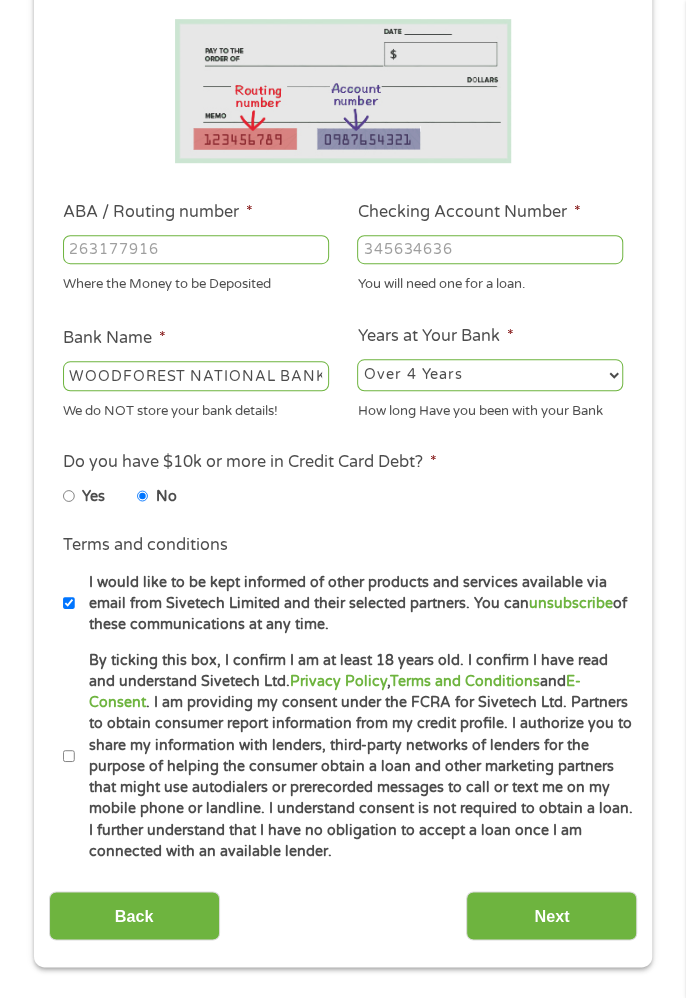 scroll, scrollTop: 288, scrollLeft: 0, axis: vertical 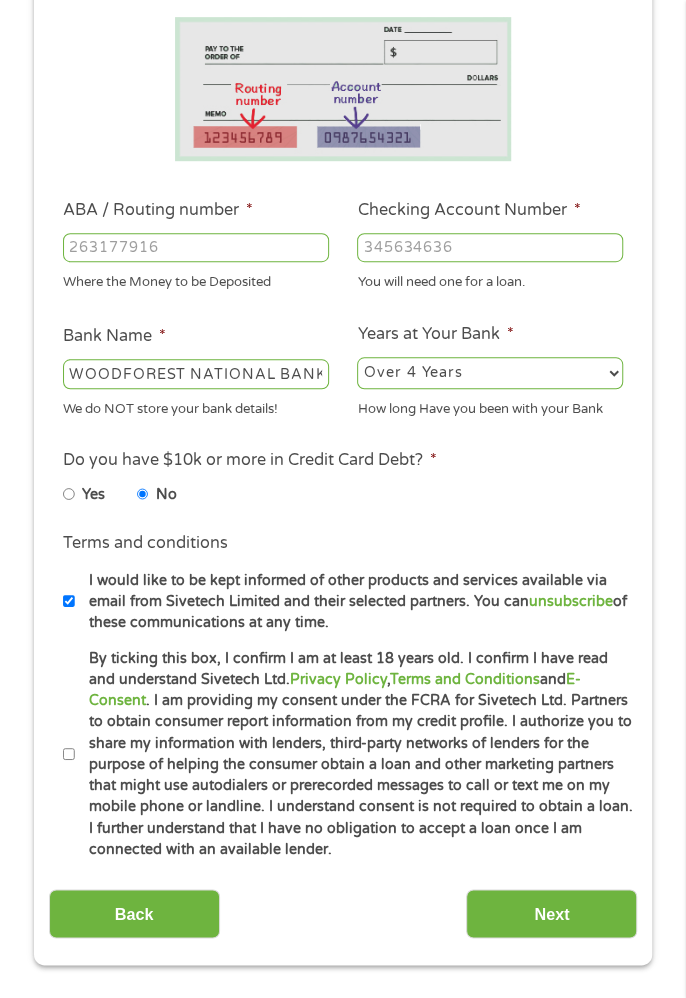 click on "Terms and conditions *
By ticking this box, I confirm I am at least 18 years old. I confirm I have read and understand Sivetech Ltd.  Privacy Policy ,  Terms and Conditions  and  E-Consent . I am providing my consent under the FCRA for Sivetech Ltd. Partners to obtain consumer report information from my credit profile. I authorize you to share my information with lenders, third-party networks of lenders for the purpose of helping the consumer obtain a loan and other marketing partners that might use autodialers or prerecorded messages to call or text me on my mobile phone or landline. I understand consent is not required to obtain a loan. I further understand that I have no obligation to accept a loan once I am connected with an available lender." at bounding box center [343, 754] 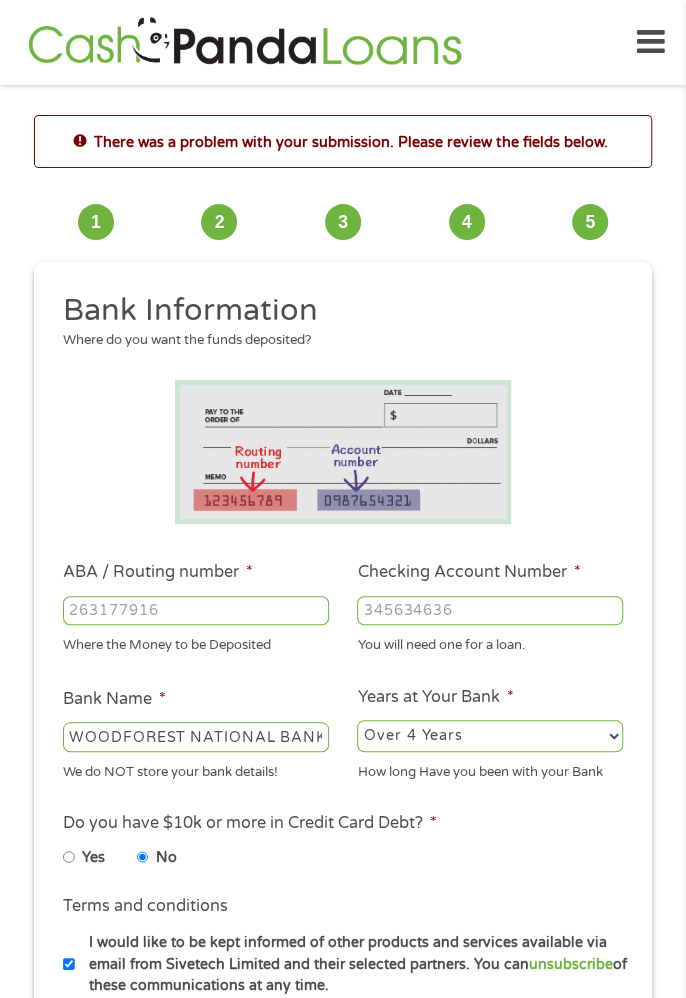scroll, scrollTop: 15, scrollLeft: 0, axis: vertical 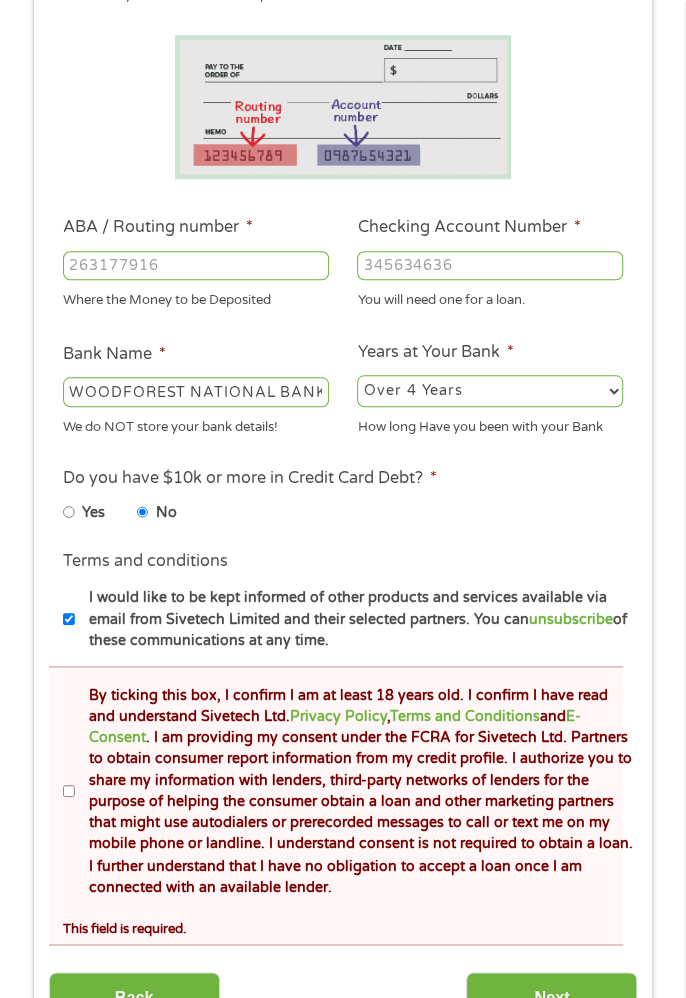 click on "By ticking this box, I confirm I am at least 18 years old. I confirm I have read and understand Sivetech Ltd.  Privacy Policy ,  Terms and Conditions  and  E-Consent . I am providing my consent under the FCRA for Sivetech Ltd. Partners to obtain consumer report information from my credit profile. I authorize you to share my information with lenders, third-party networks of lenders for the purpose of helping the consumer obtain a loan and other marketing partners that might use autodialers or prerecorded messages to call or text me on my mobile phone or landline. I understand consent is not required to obtain a loan. I further understand that I have no obligation to accept a loan once I am connected with an available lender." at bounding box center (69, 791) 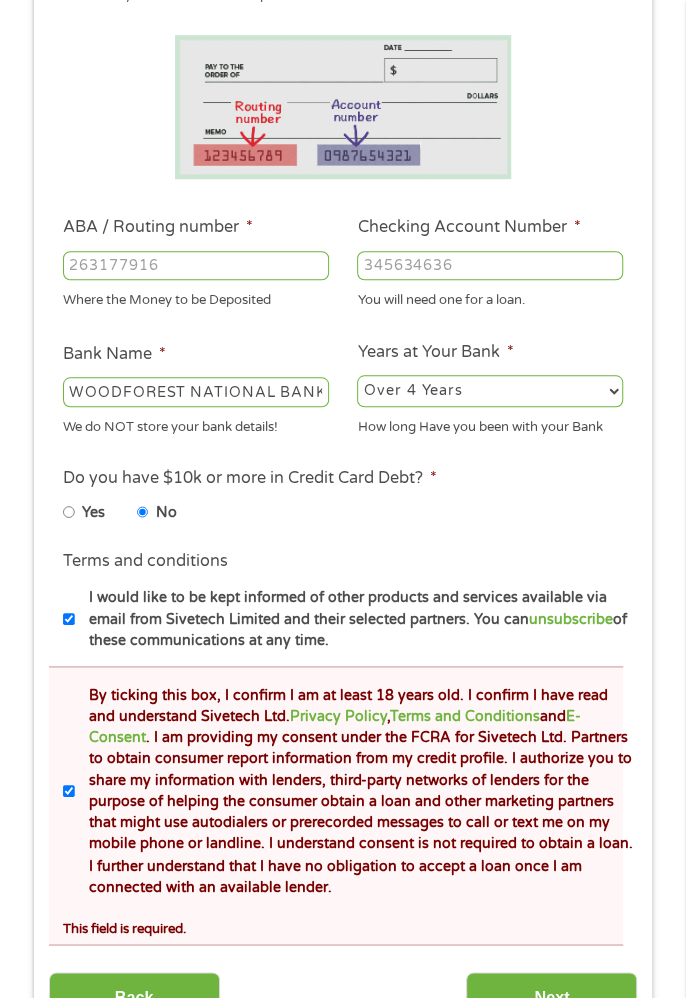 click on "Next" at bounding box center (551, 996) 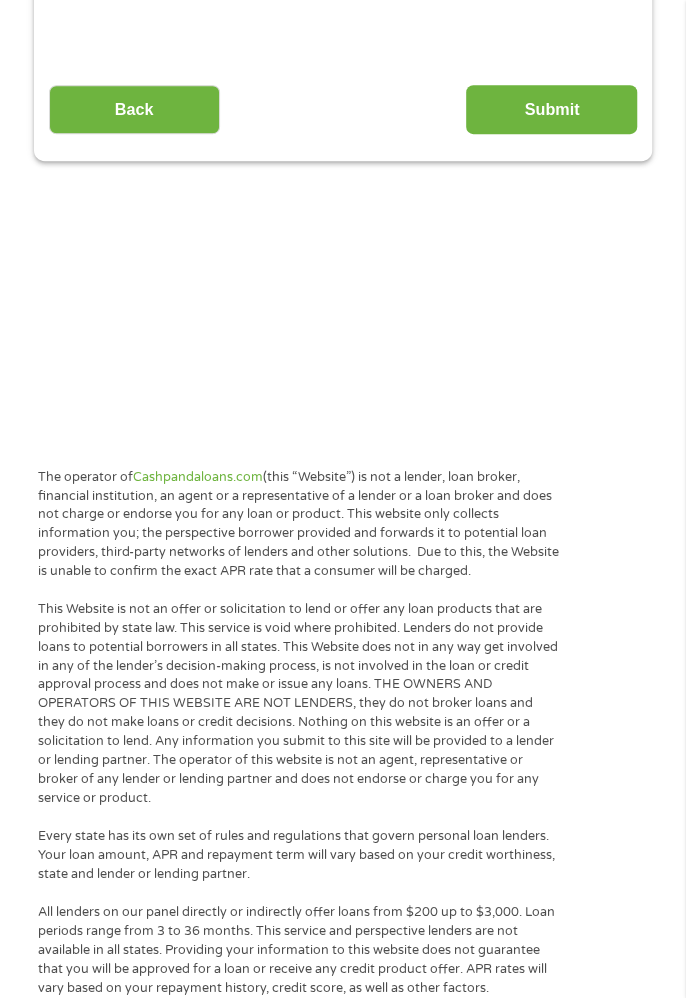 scroll, scrollTop: 15, scrollLeft: 0, axis: vertical 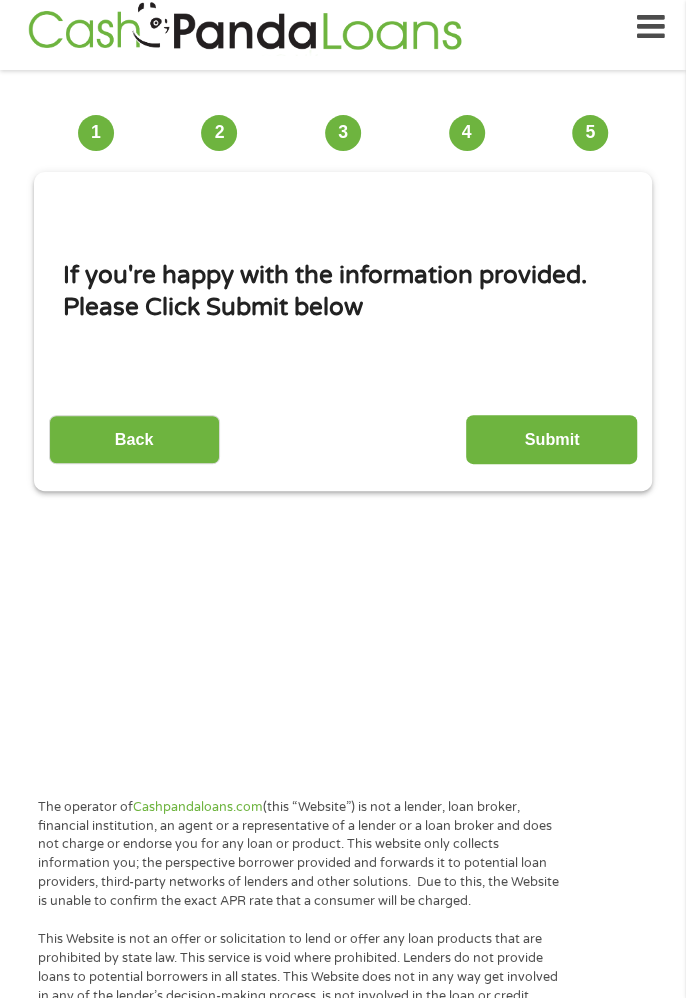 click on "Submit" at bounding box center [551, 439] 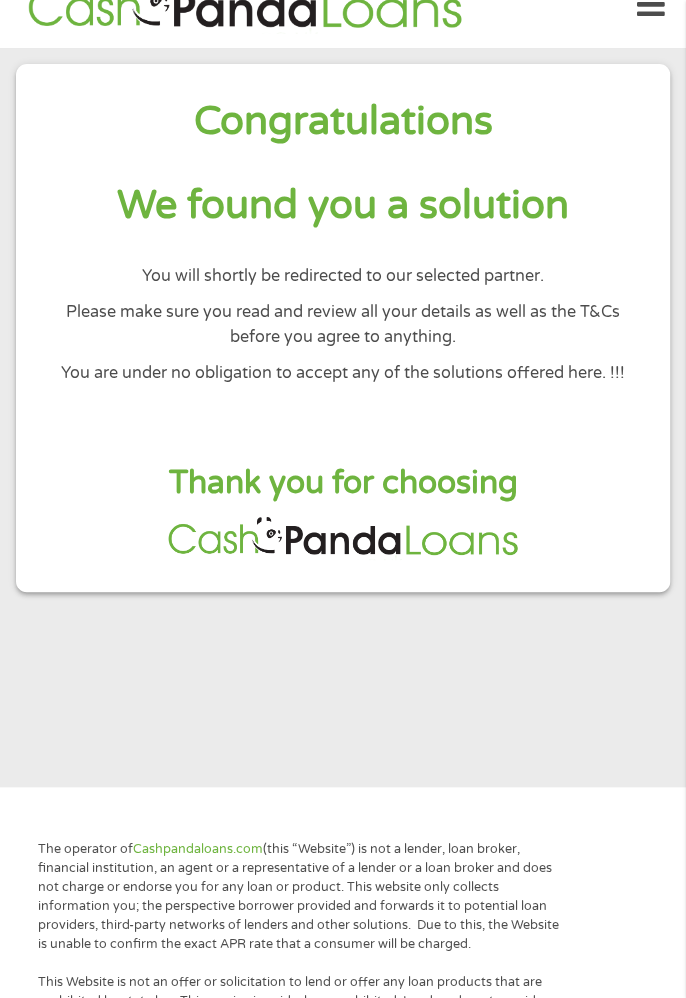 scroll, scrollTop: 64, scrollLeft: 0, axis: vertical 